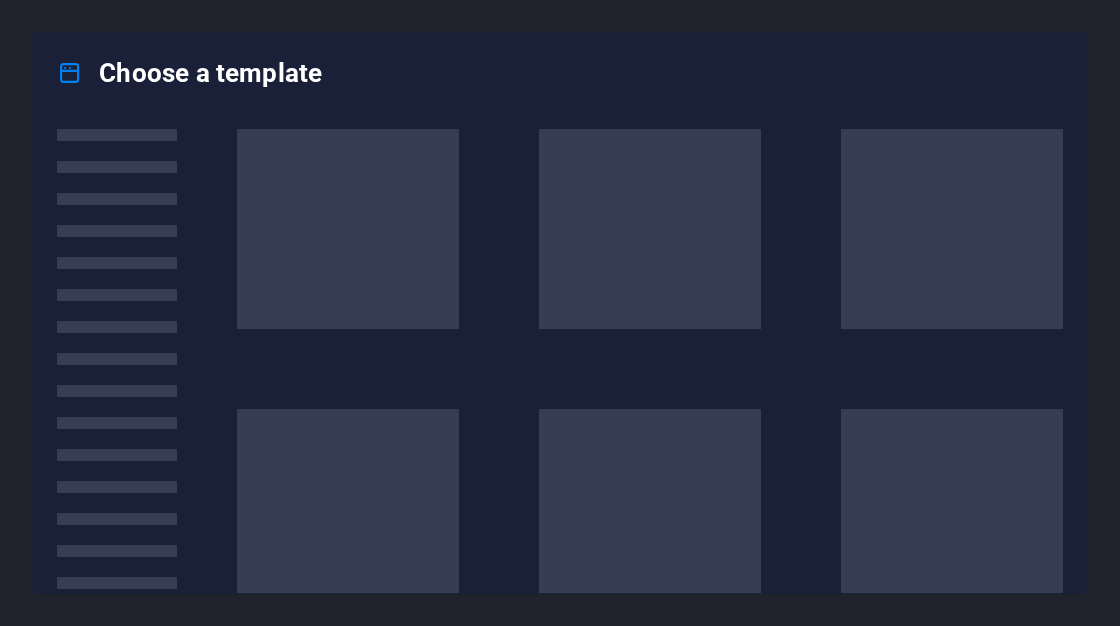scroll, scrollTop: 0, scrollLeft: 0, axis: both 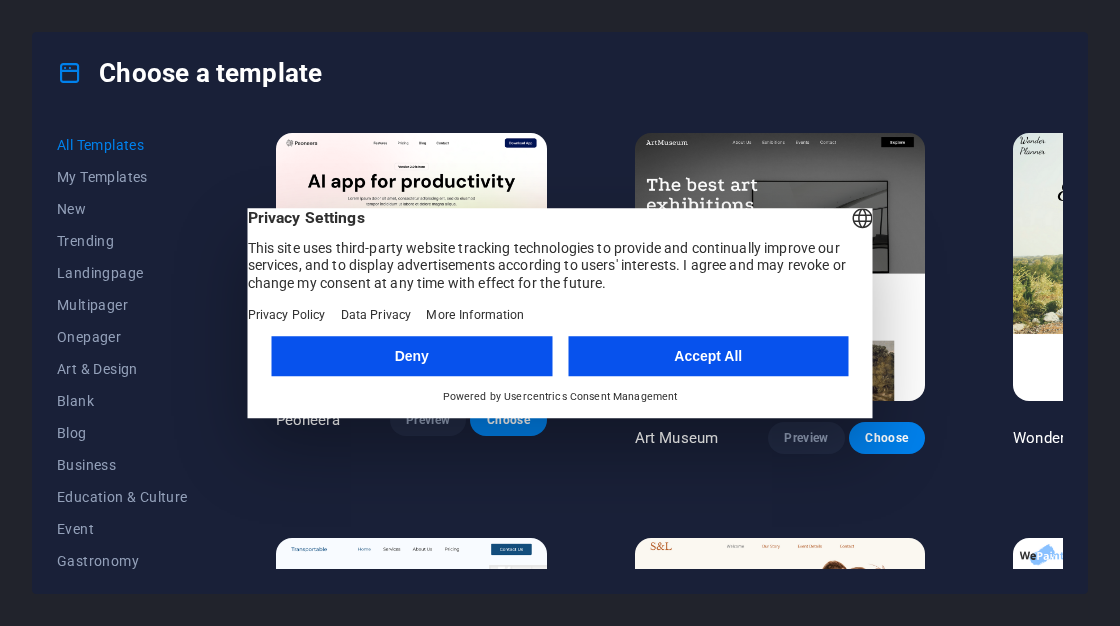 drag, startPoint x: 274, startPoint y: 261, endPoint x: 300, endPoint y: 275, distance: 29.529646 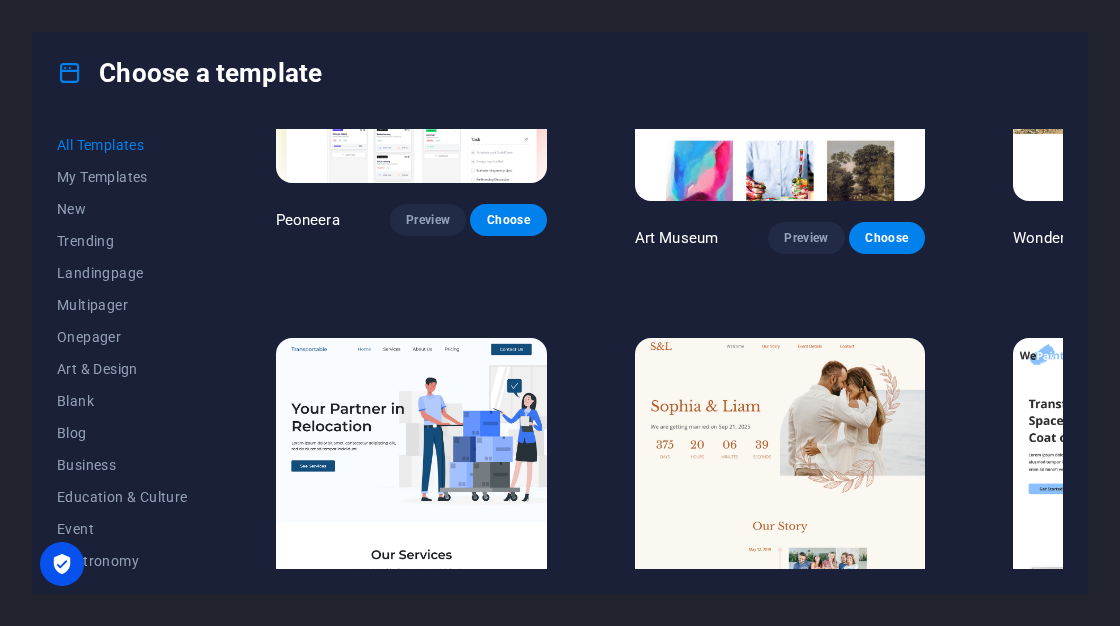 scroll, scrollTop: 500, scrollLeft: 0, axis: vertical 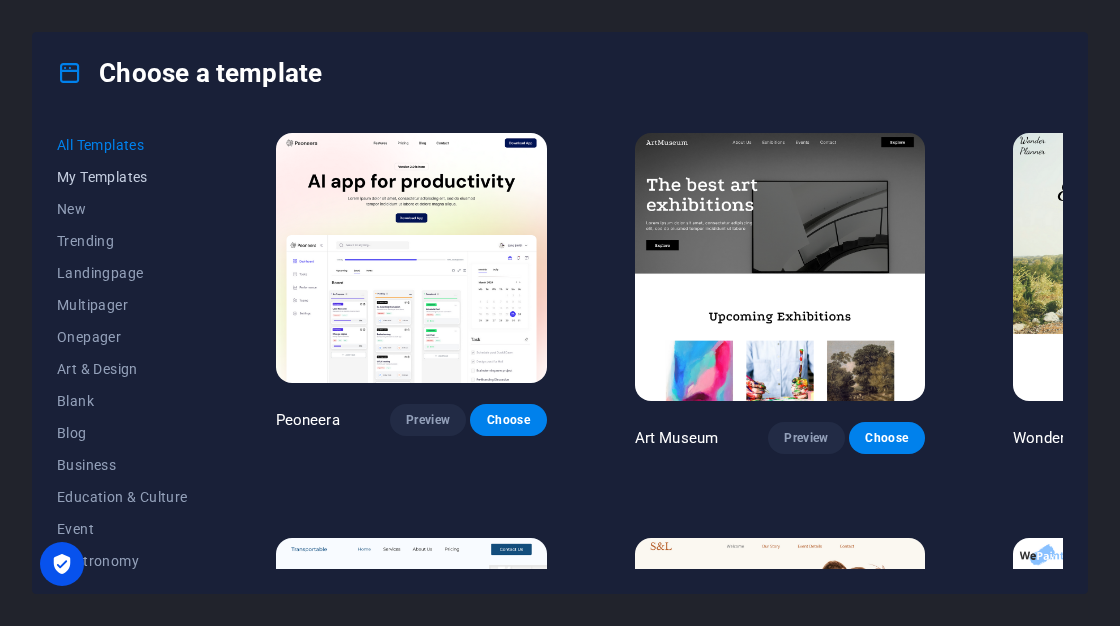 click on "My Templates" at bounding box center [122, 177] 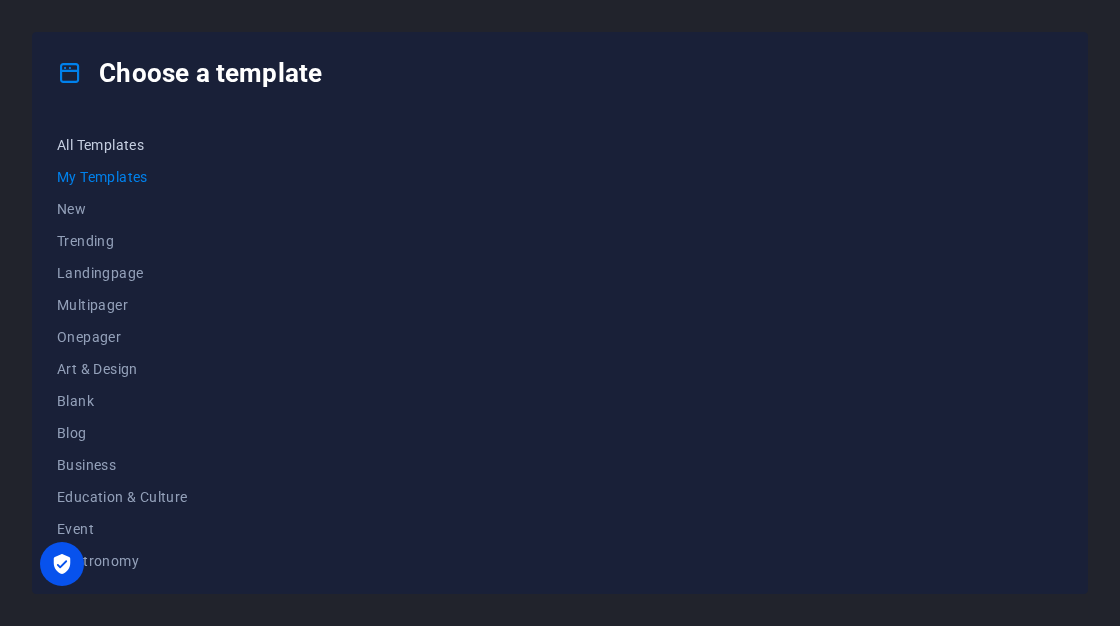 click on "All Templates" at bounding box center (122, 145) 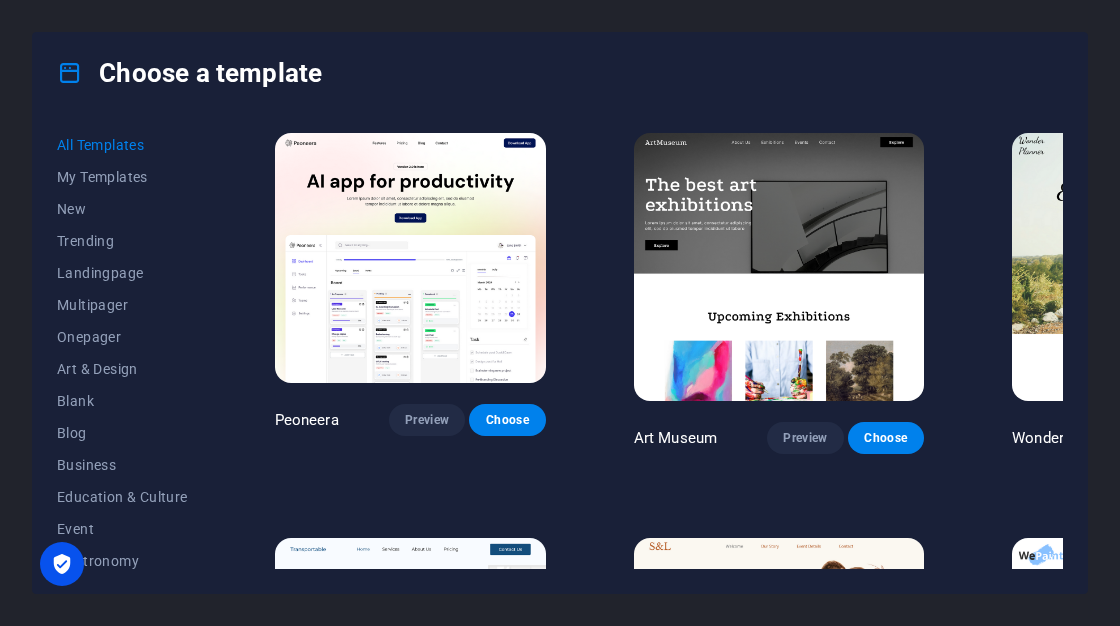 scroll, scrollTop: 0, scrollLeft: 0, axis: both 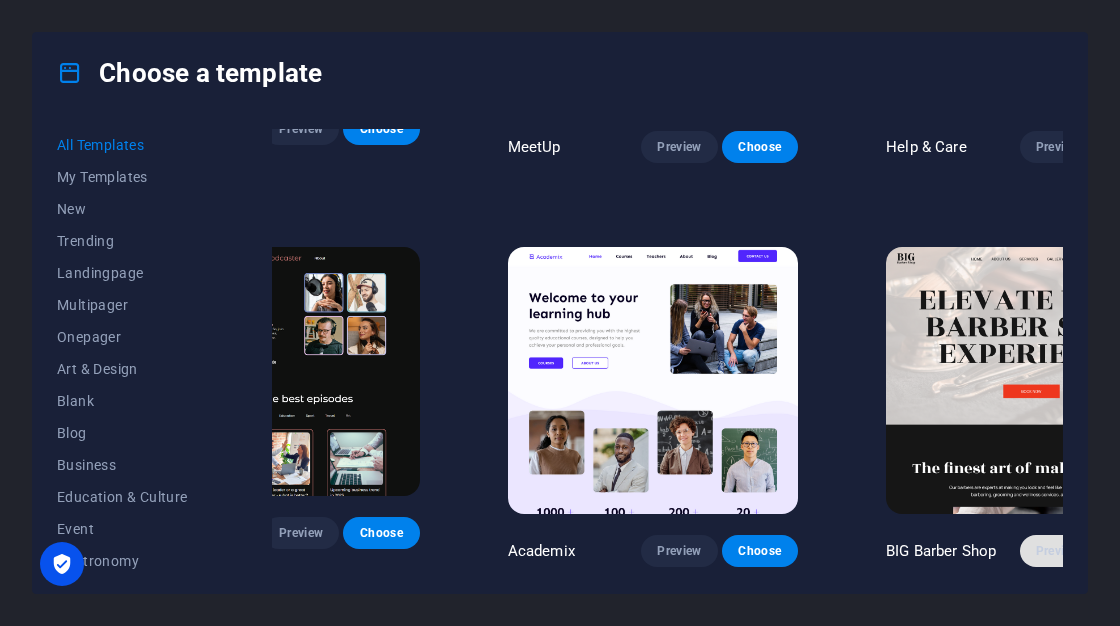 click on "Preview" at bounding box center [1058, 551] 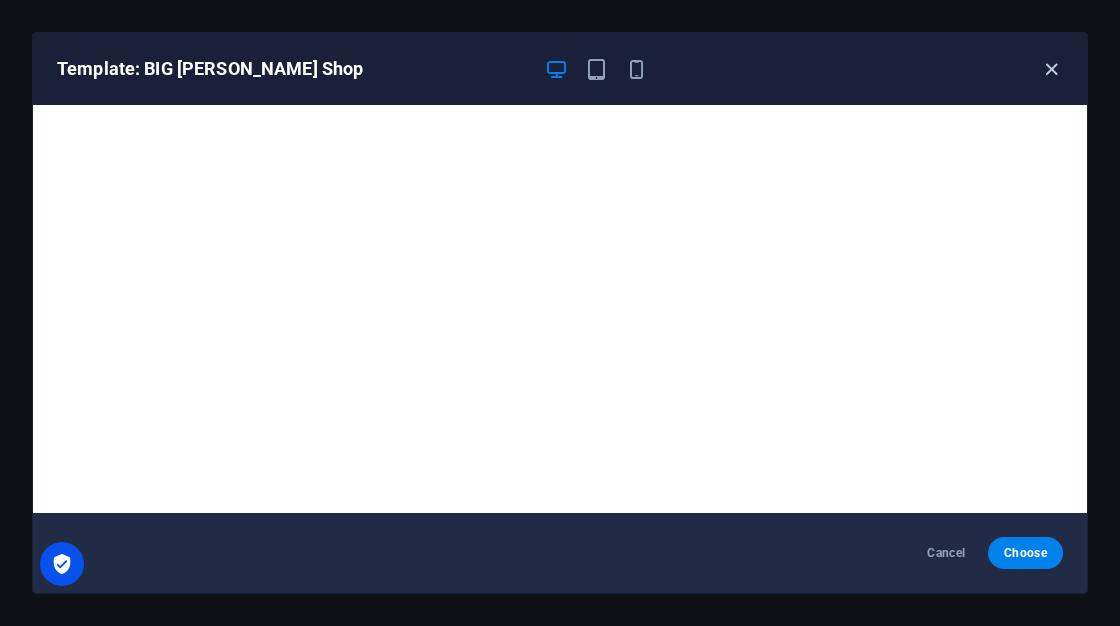click at bounding box center (1051, 69) 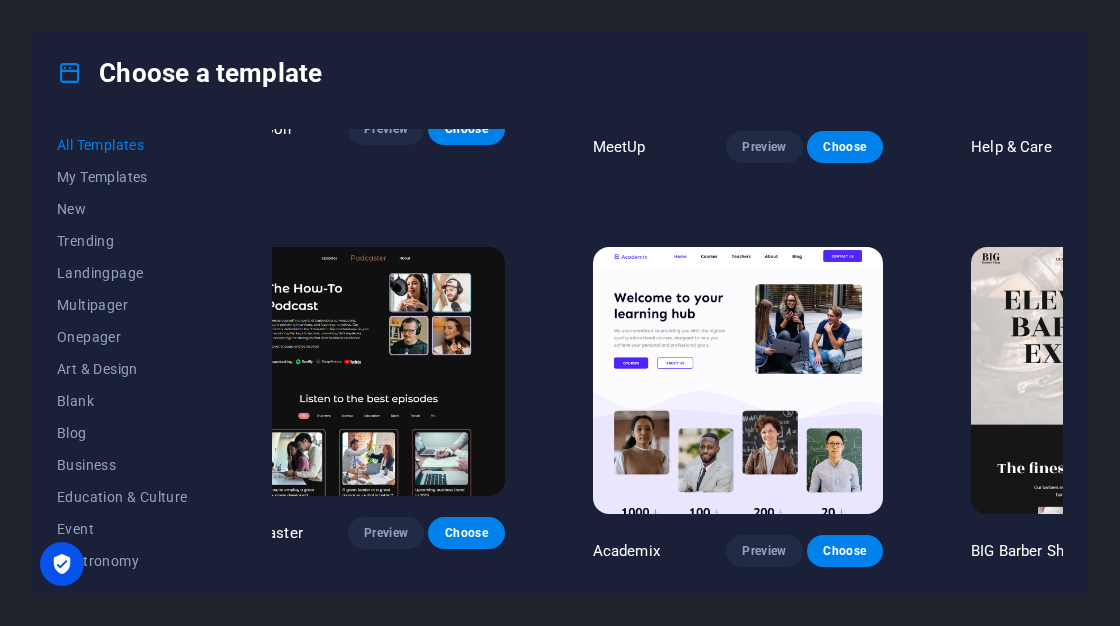 scroll, scrollTop: 1100, scrollLeft: 6, axis: both 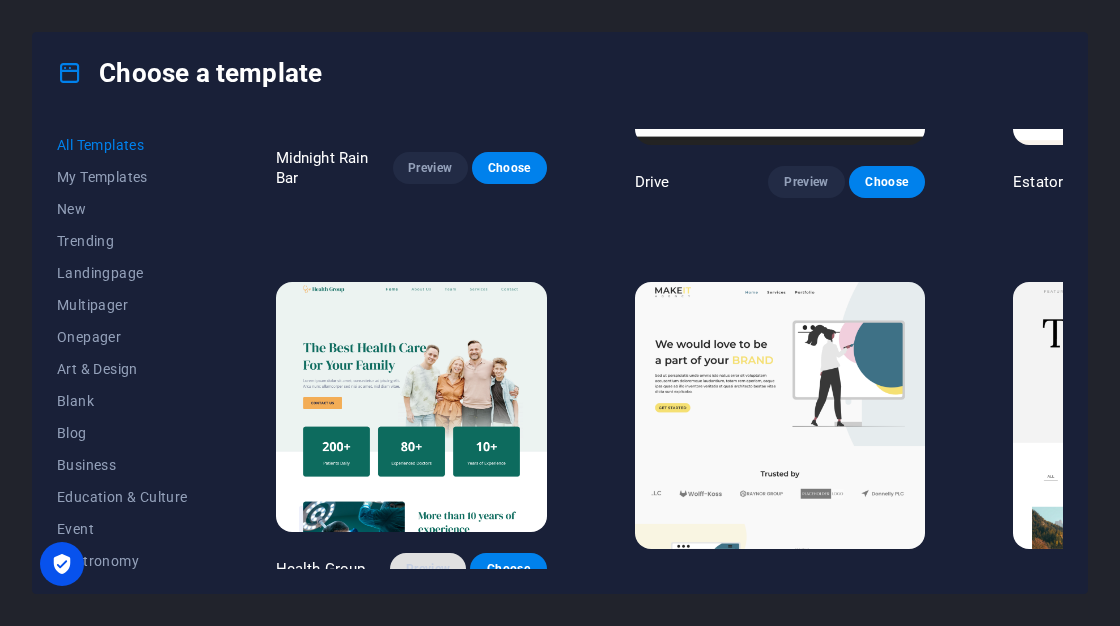click on "Preview" at bounding box center [428, 569] 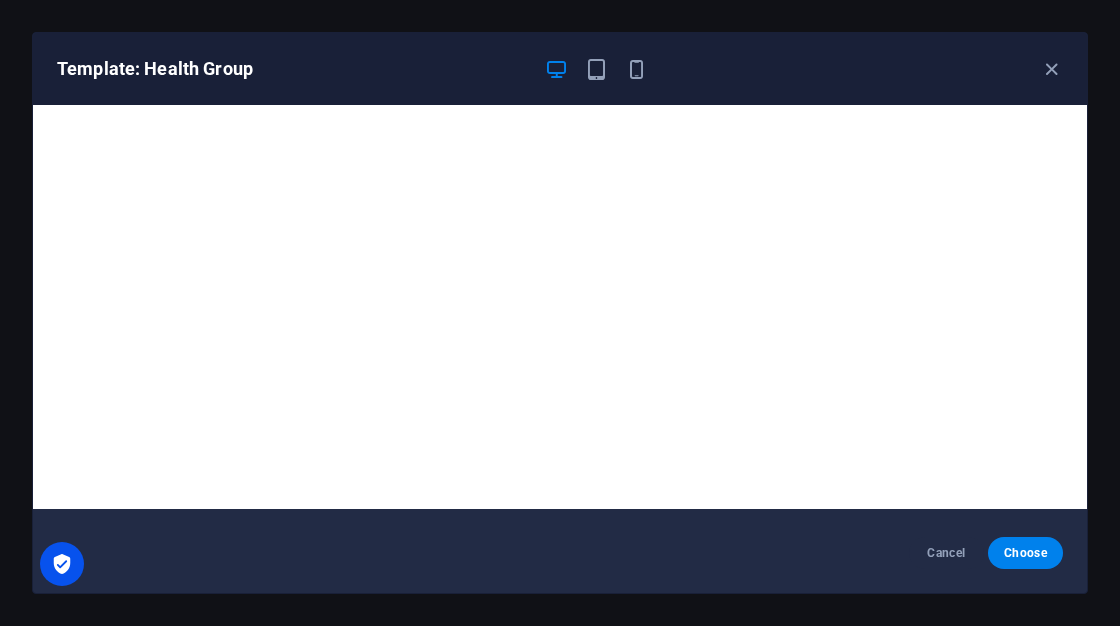 scroll, scrollTop: 4, scrollLeft: 0, axis: vertical 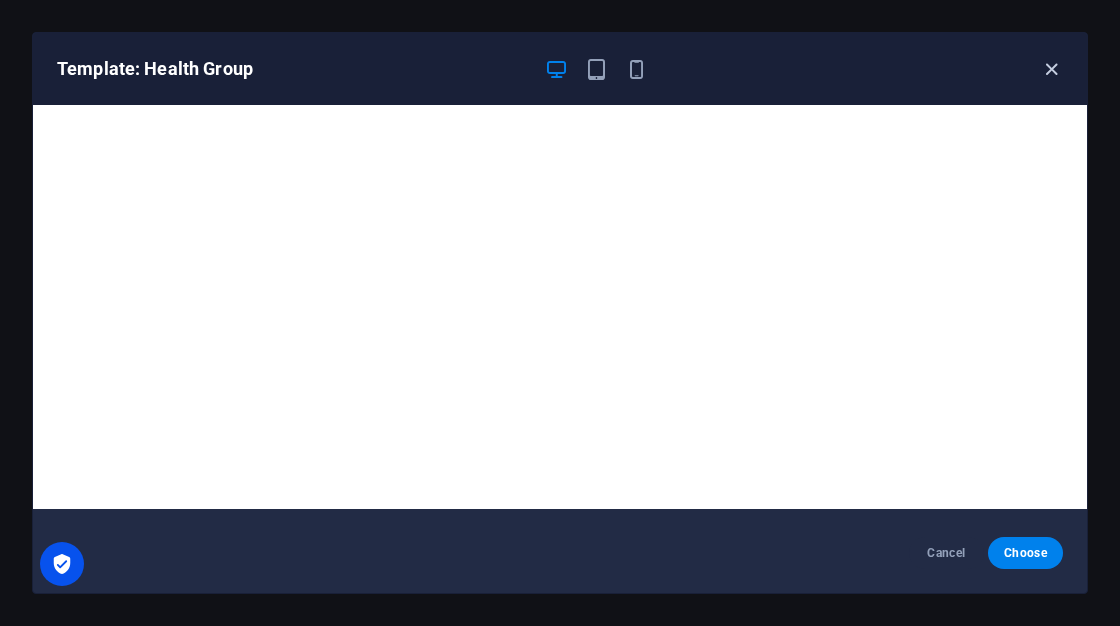 click at bounding box center (1051, 69) 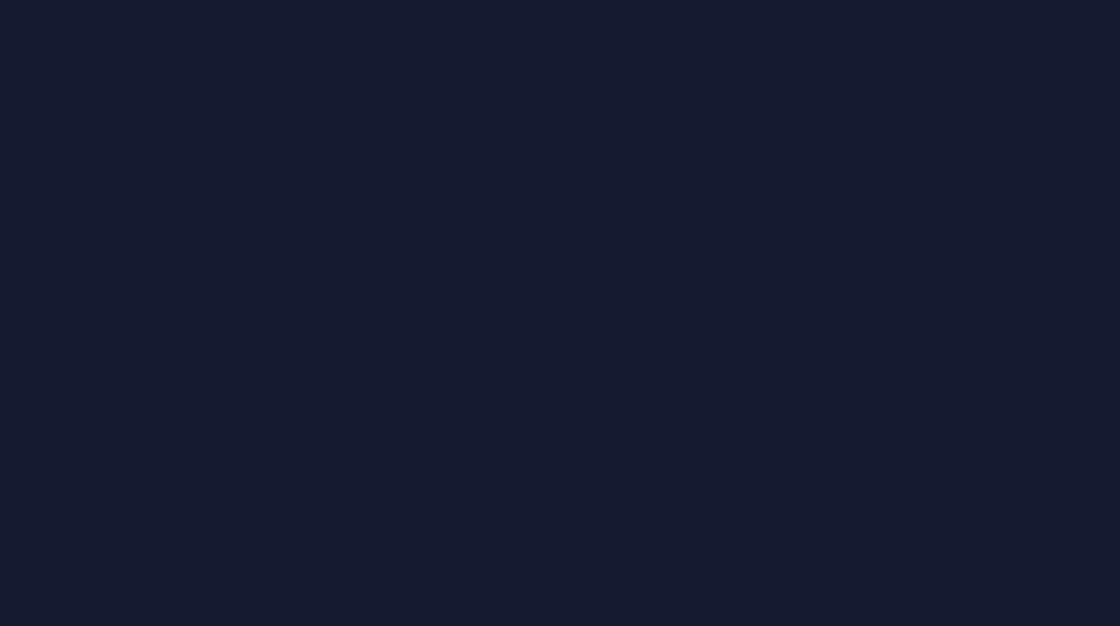 scroll, scrollTop: 0, scrollLeft: 0, axis: both 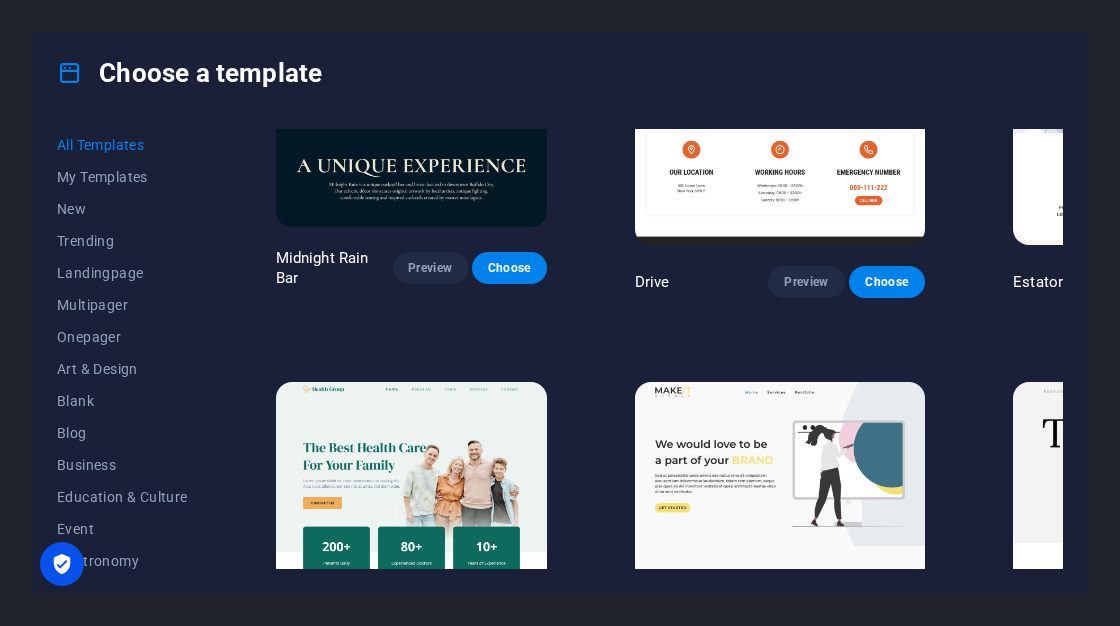 click on "Preview" at bounding box center [428, 669] 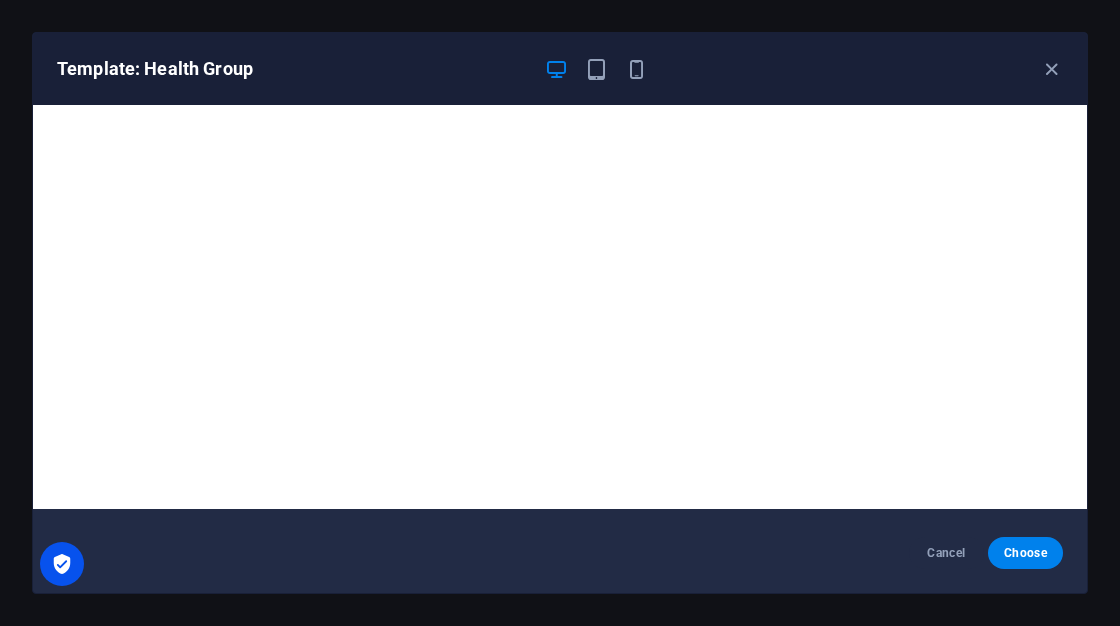 scroll, scrollTop: 0, scrollLeft: 0, axis: both 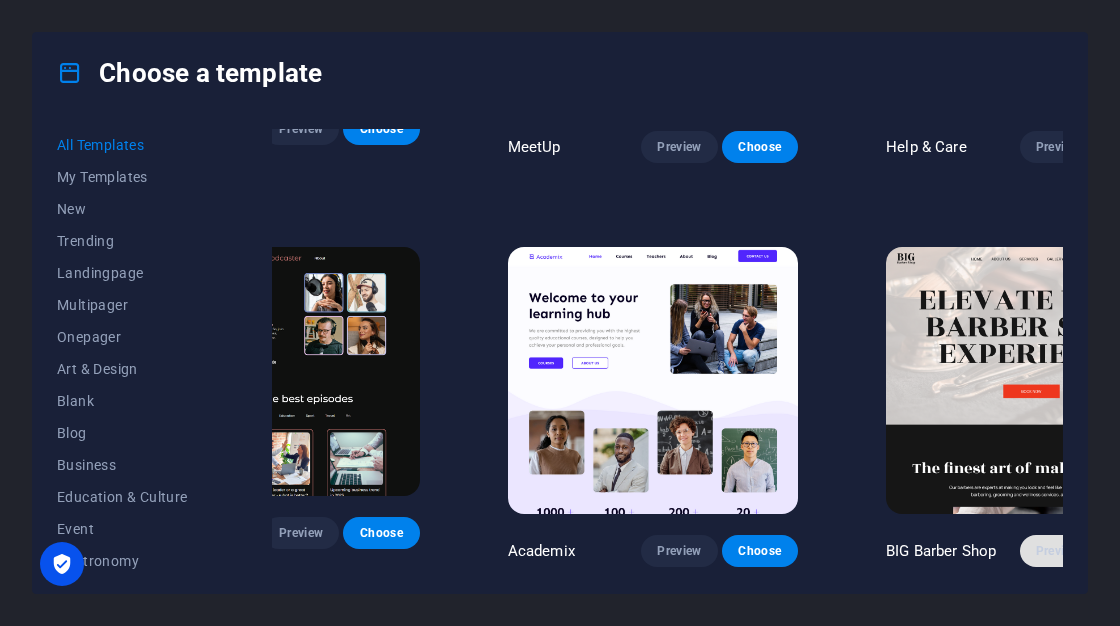 click on "Preview" at bounding box center (1058, 551) 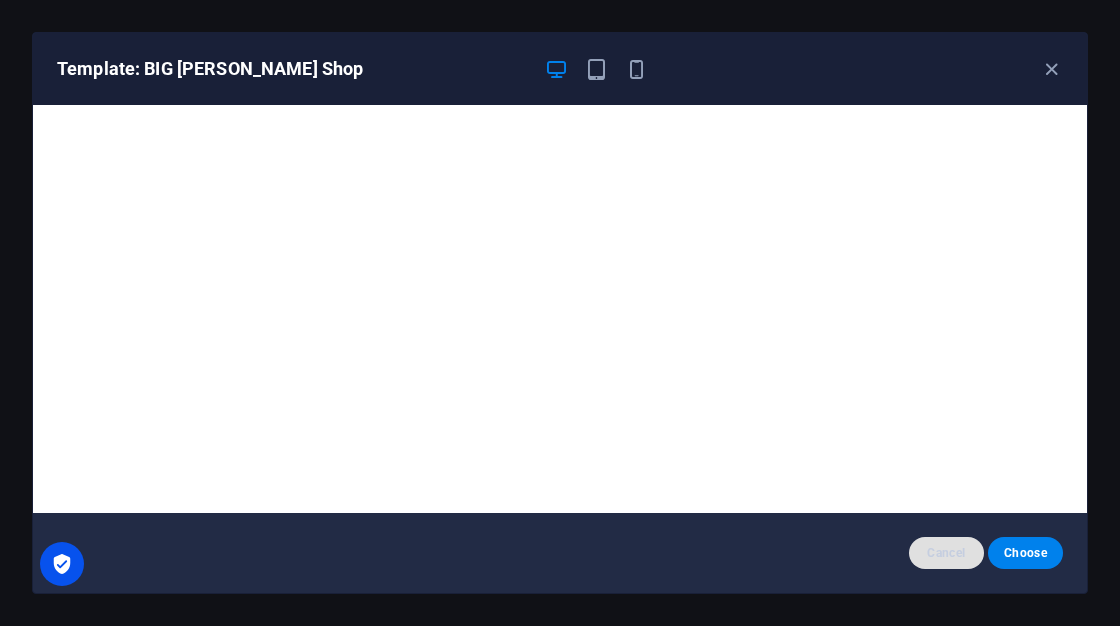 click on "Cancel" at bounding box center (946, 553) 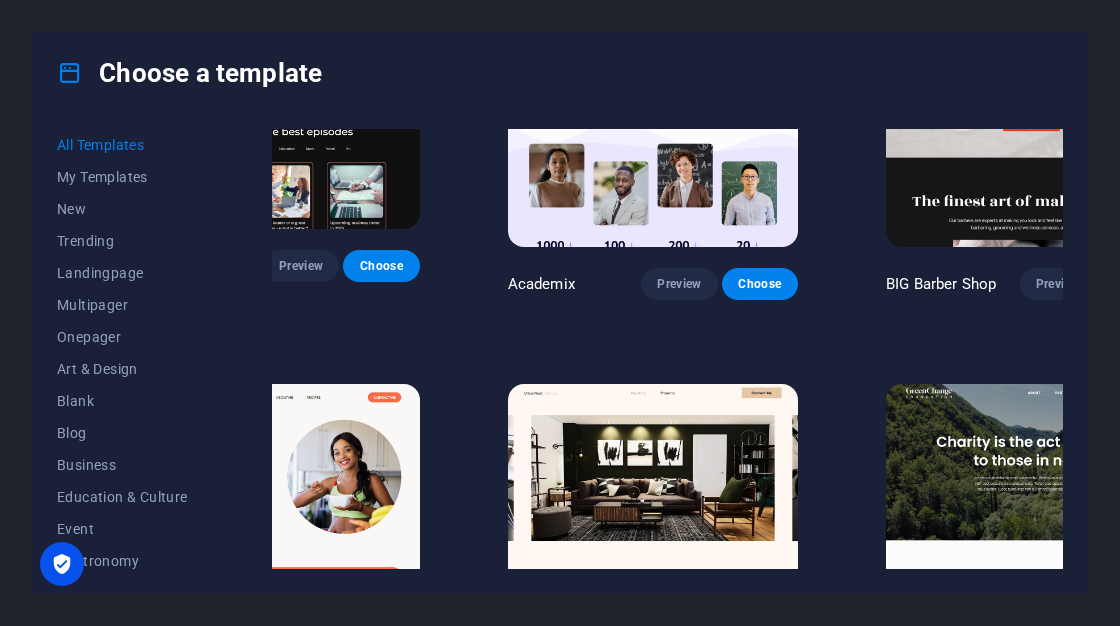 scroll, scrollTop: 1400, scrollLeft: 127, axis: both 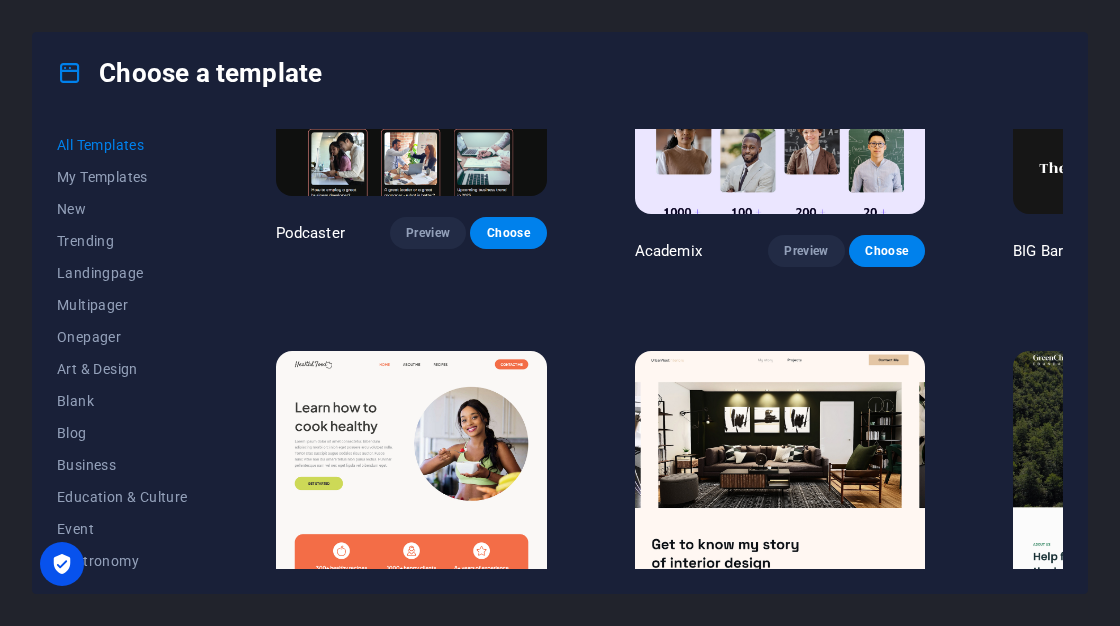 click on "Preview" at bounding box center (428, 638) 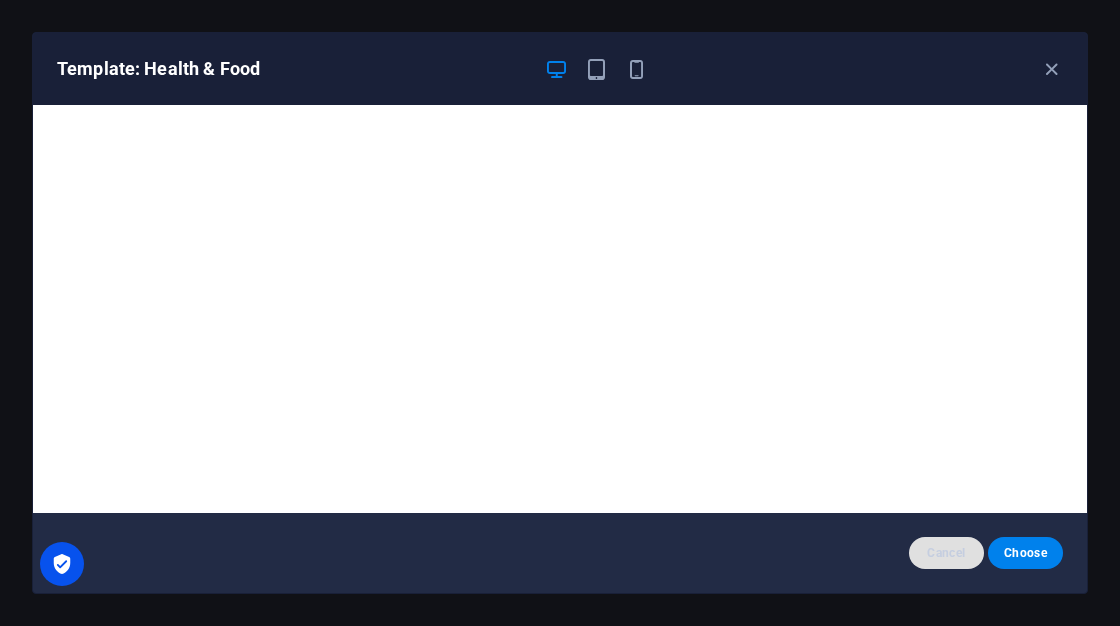 click on "Cancel" at bounding box center [946, 553] 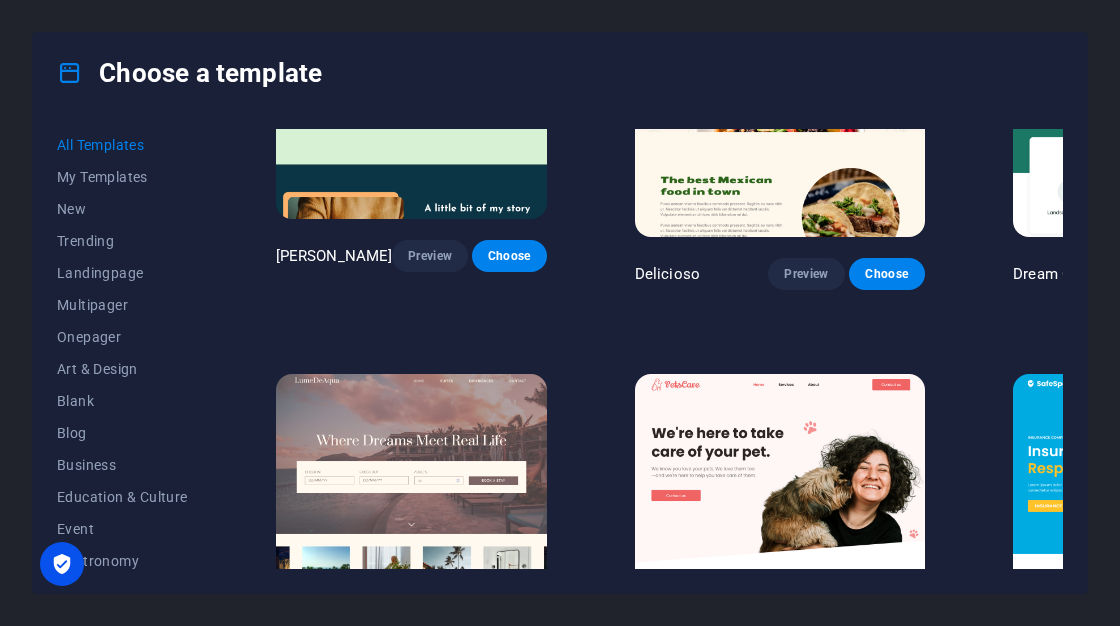scroll, scrollTop: 2600, scrollLeft: 0, axis: vertical 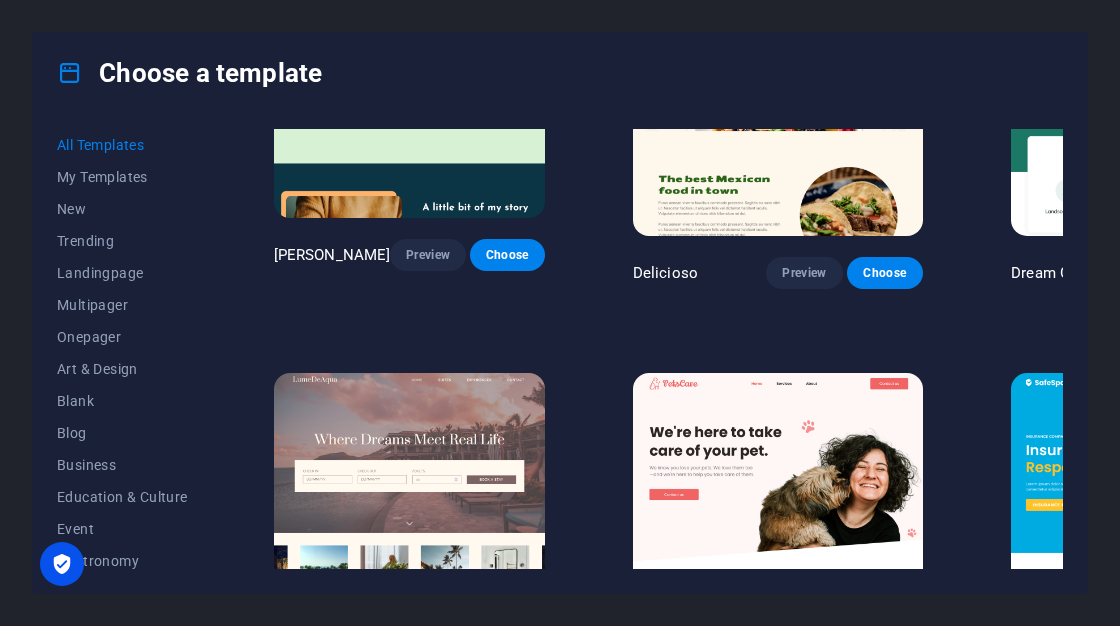 click on "Preview" at bounding box center (1183, 677) 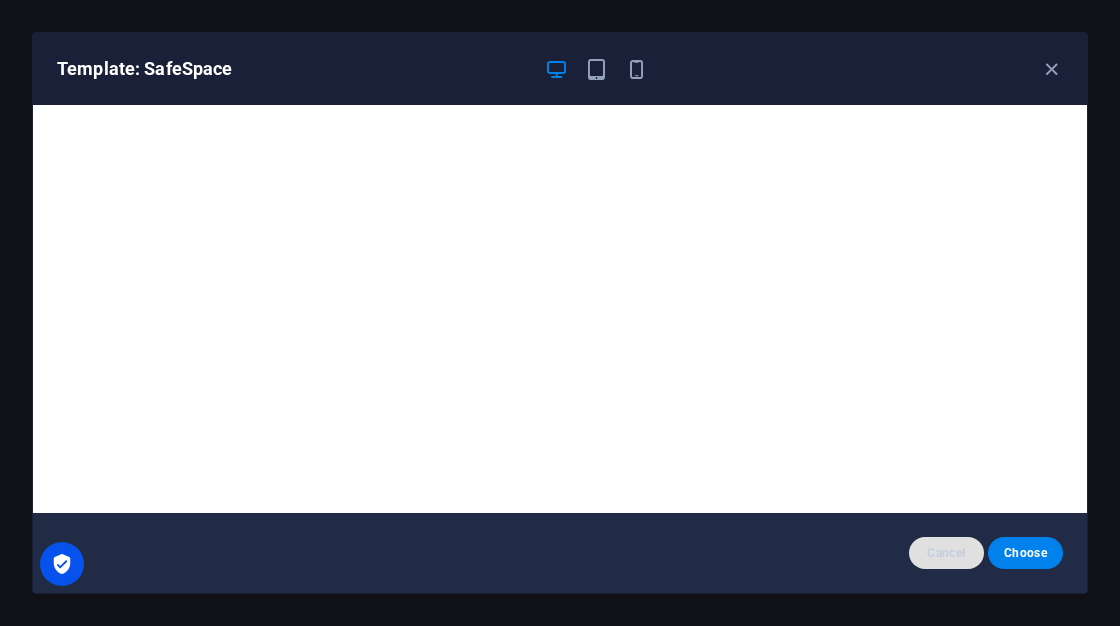 click on "Cancel" at bounding box center [946, 553] 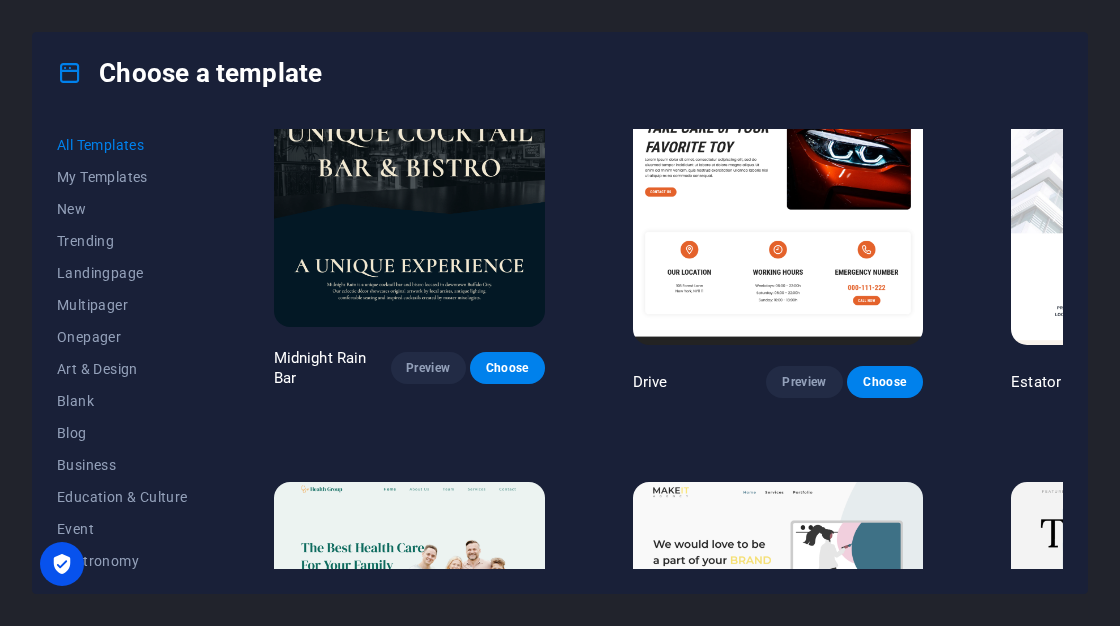 scroll, scrollTop: 3500, scrollLeft: 2, axis: both 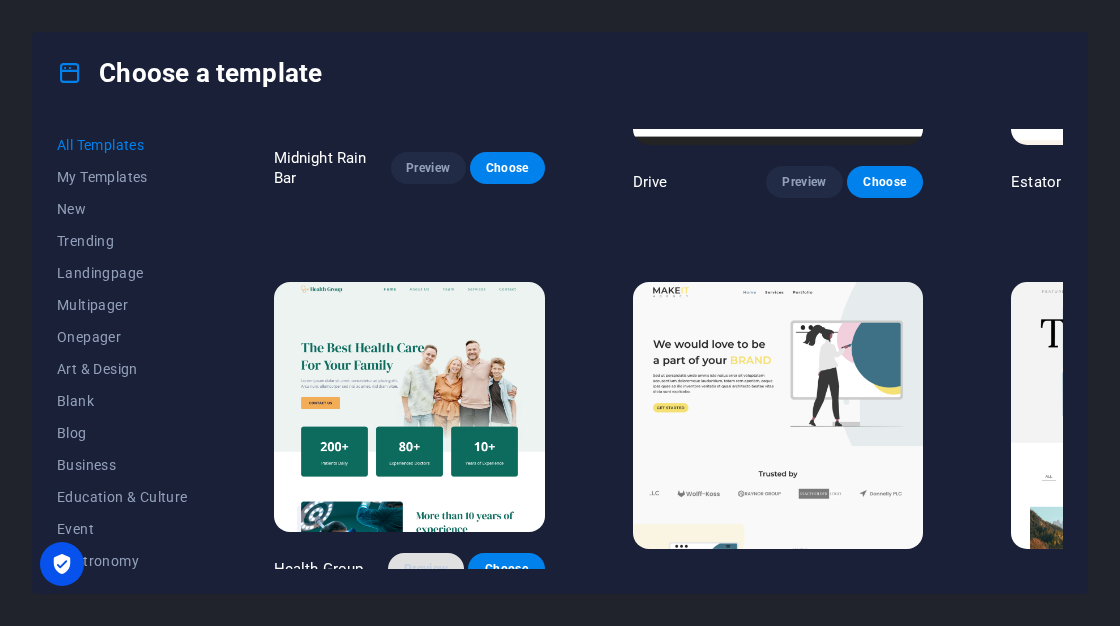 click on "Preview" at bounding box center [426, 569] 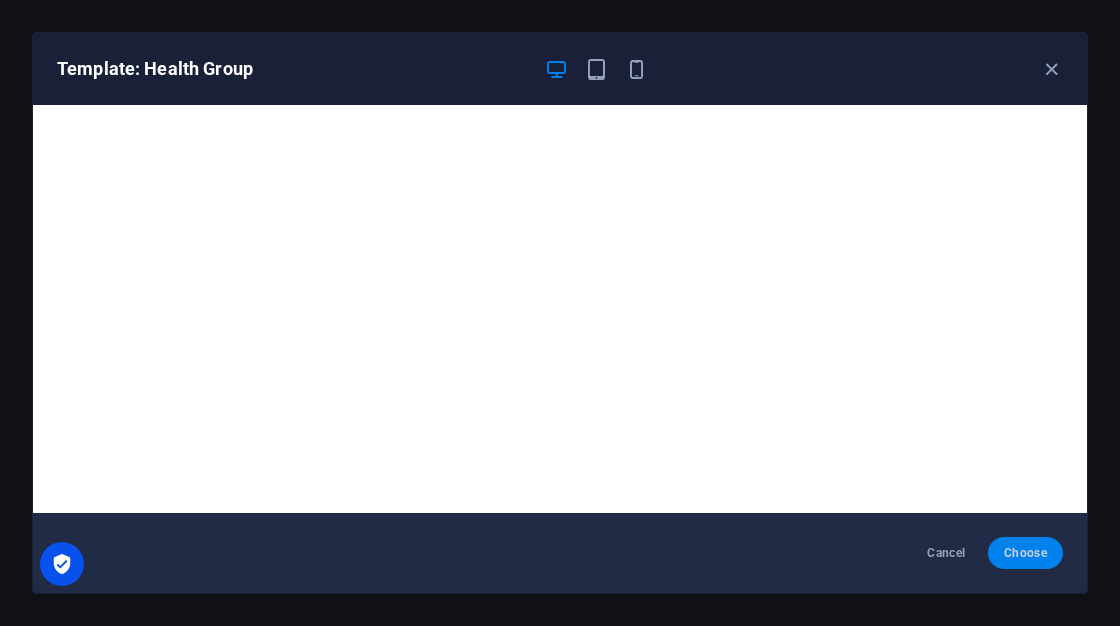 click on "Choose" at bounding box center (1025, 553) 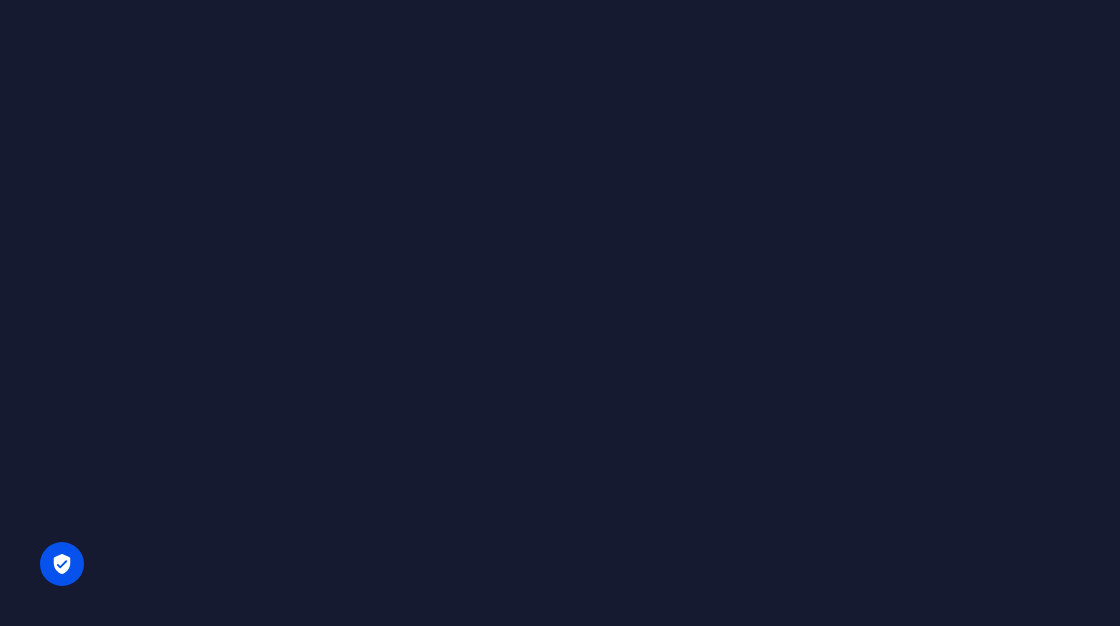 scroll, scrollTop: 0, scrollLeft: 0, axis: both 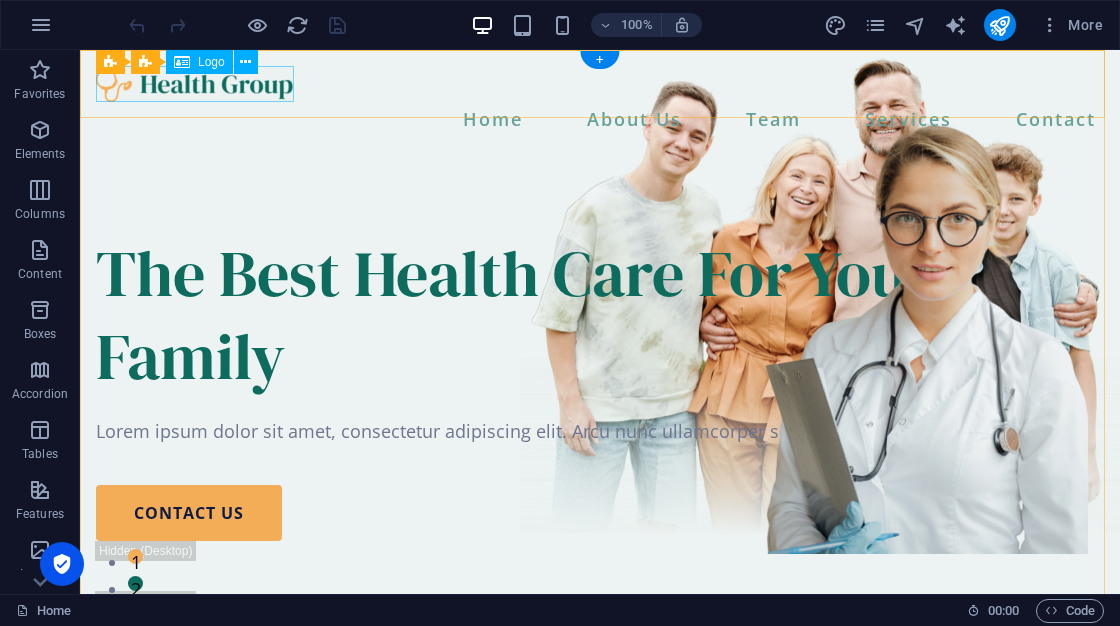 click at bounding box center [600, 84] 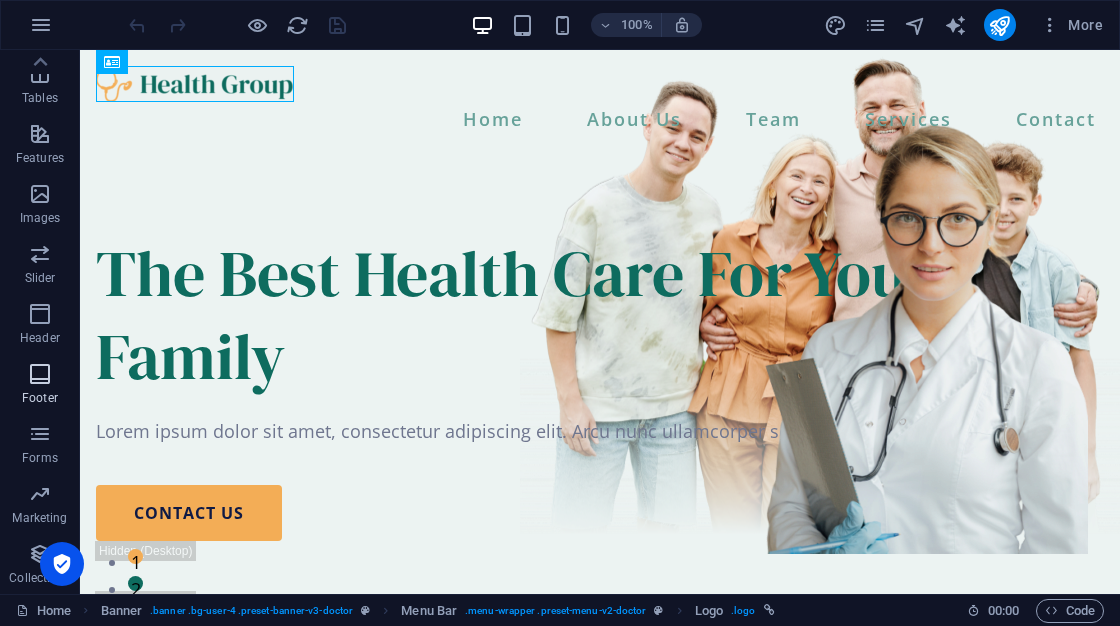 scroll, scrollTop: 0, scrollLeft: 0, axis: both 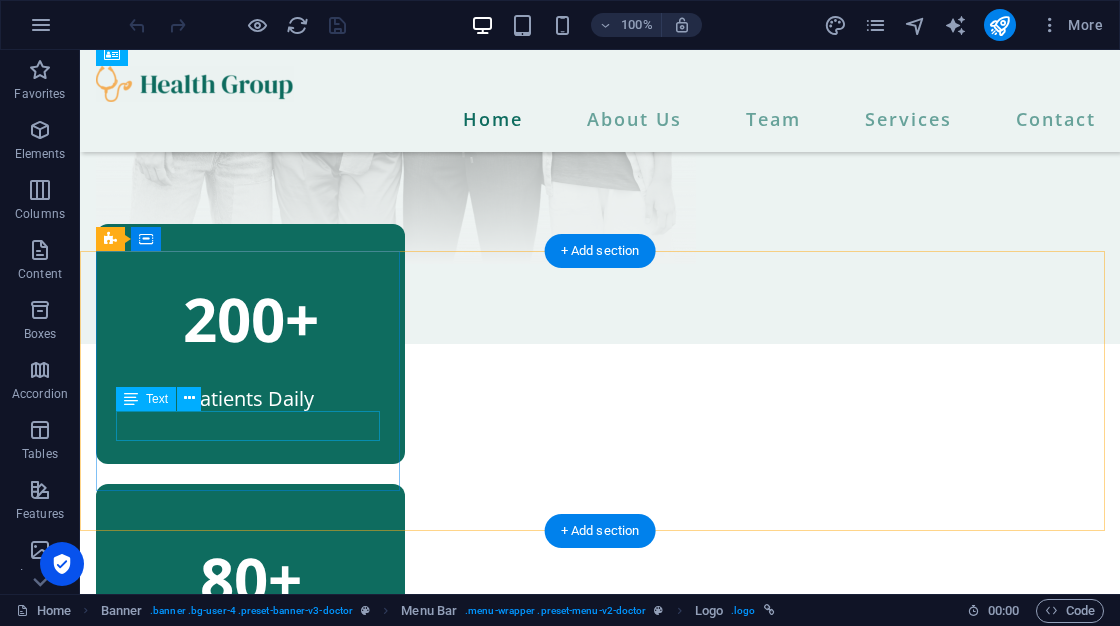 click on "Patients Daily" at bounding box center (250, 399) 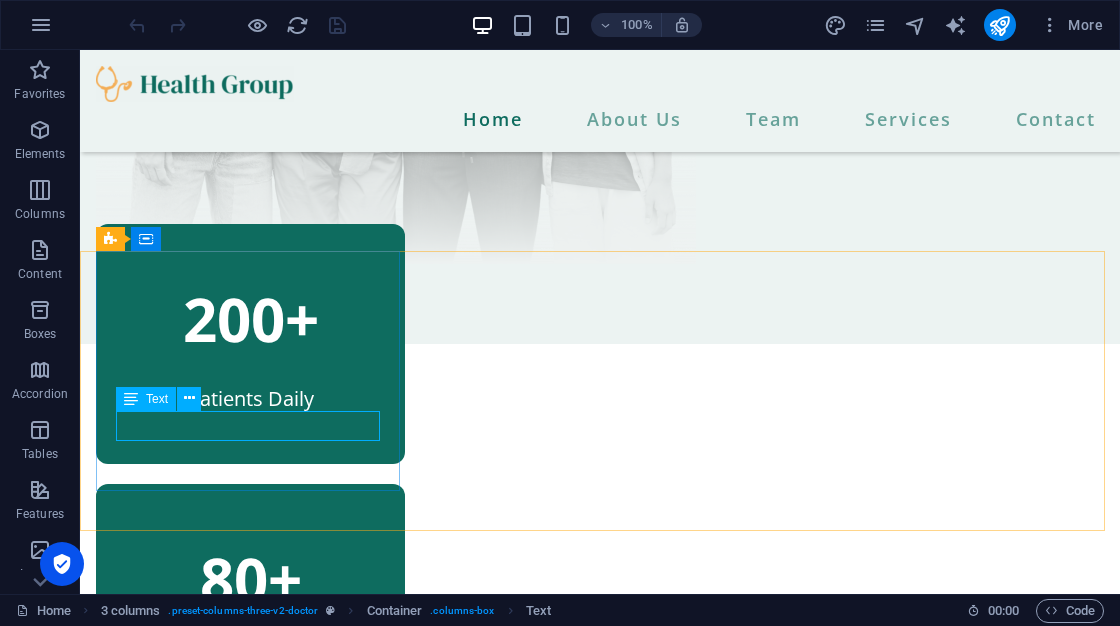 click on "Text" at bounding box center (157, 399) 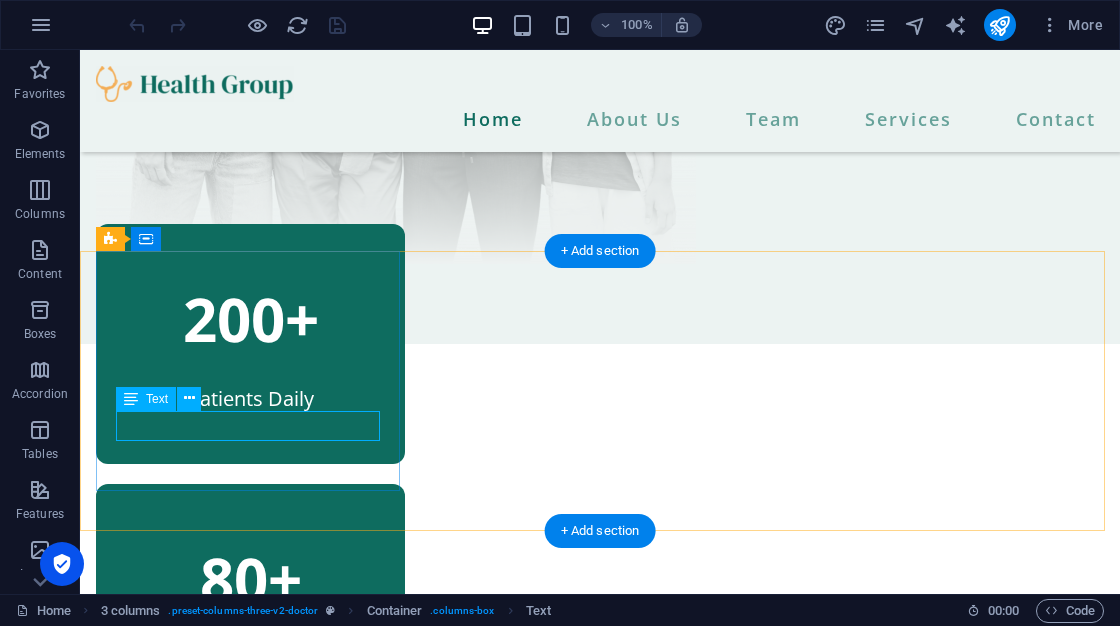 click on "Patients Daily" at bounding box center [250, 399] 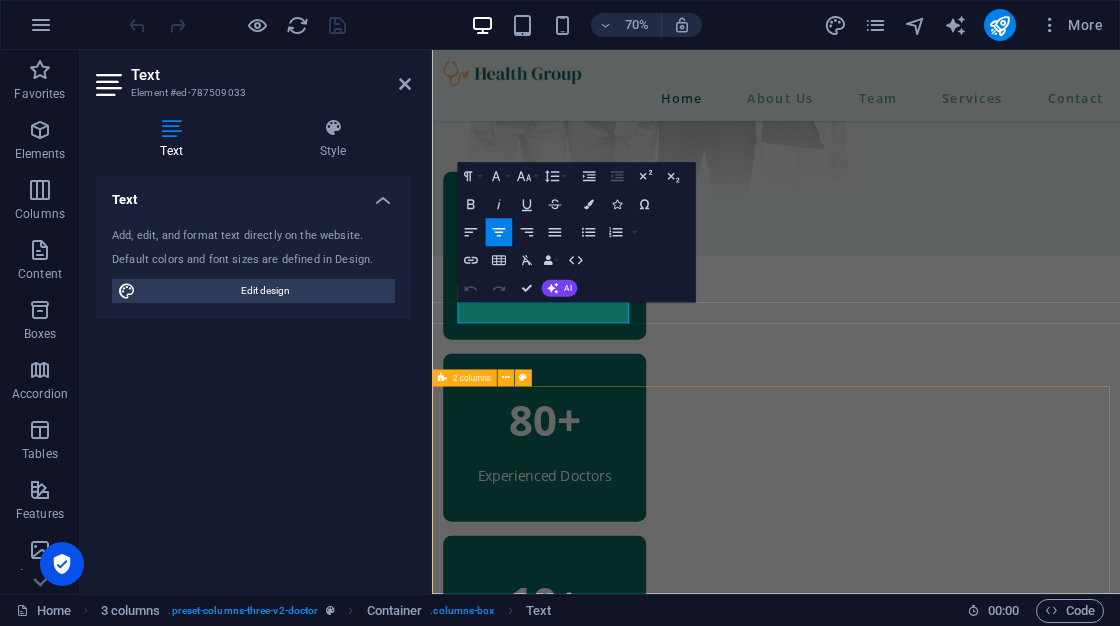 type 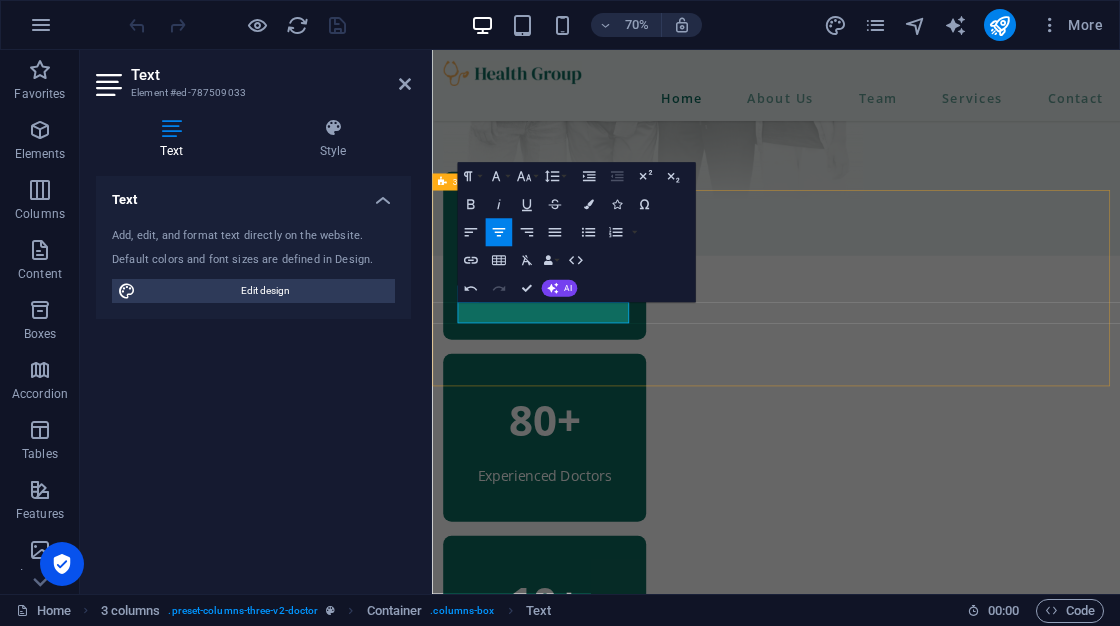 click on "200+ Ultrasound Machine 80+ Experienced Doctors 10+ Years of Experience" at bounding box center (923, 624) 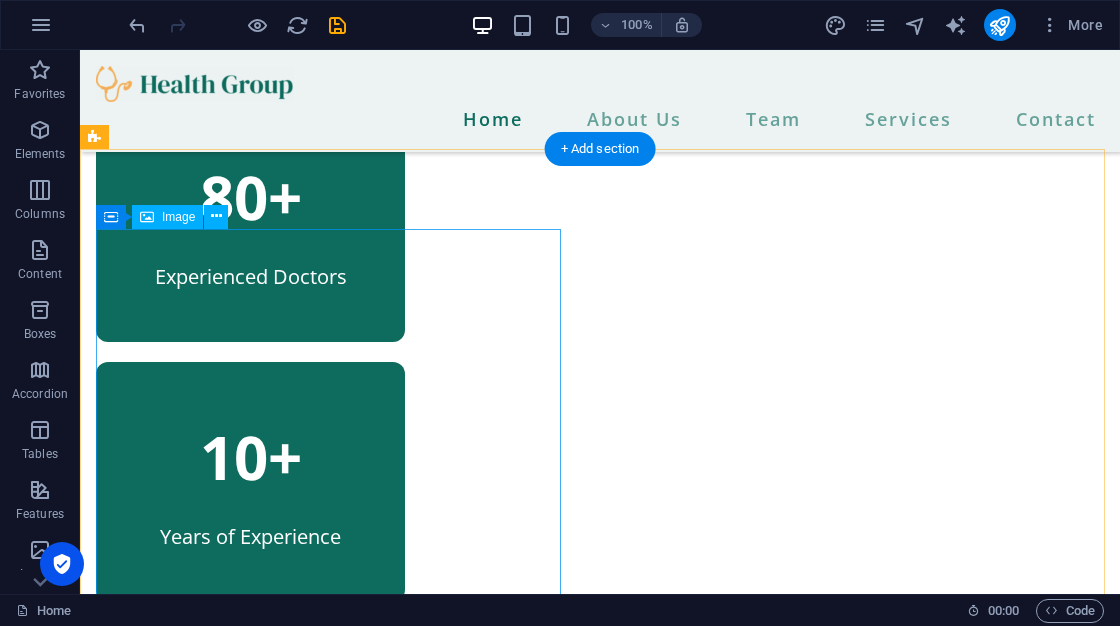 scroll, scrollTop: 1200, scrollLeft: 0, axis: vertical 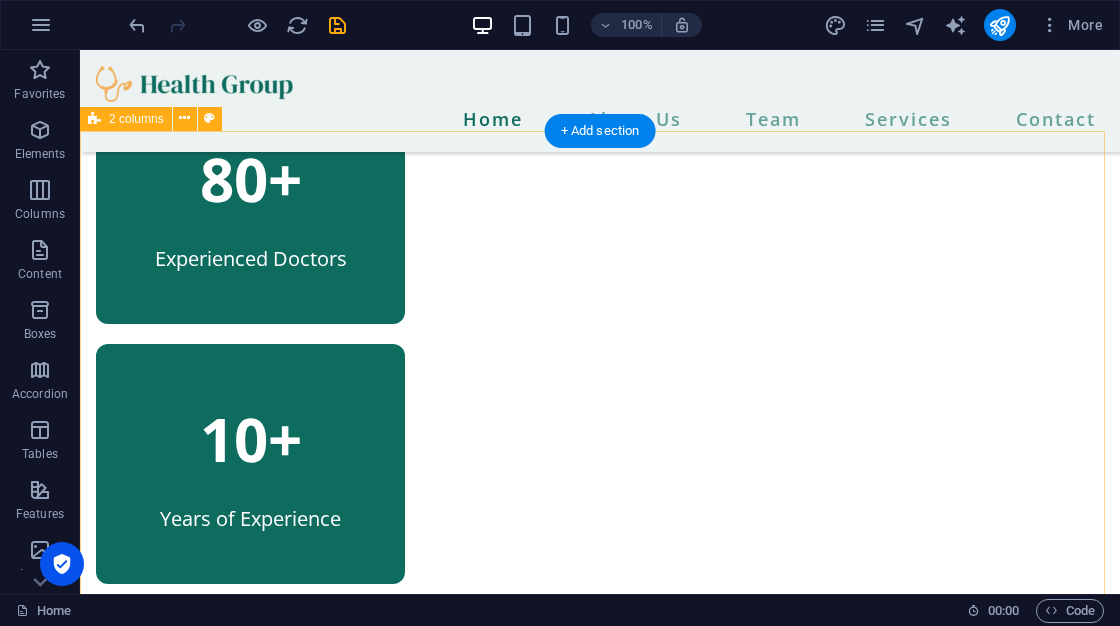 click on "More than 10 years of experience Lorem ipsum dolor sit amet, consectetur adipiscing elit. Nisl scelerisque suspendisse mi varius phasellus. Vitae accumsan scelerisque ut luctus aliquam lorem. Consectetur vel sempe feugiat dolor vestibulum varius est.  Mauris ut est quisque at facilisi suscipit pellentesque at viverra. At vel quis ullamcorper ut suspendisse eget. Lorem ipsum dolor sit amet, consectetur adipiscing elit. Nisl scelerisque suspendisse mi varius phasellus. Vitae accumsan scelerisque ut luctus aliquam lorem. Consectetur vel sempe feugiat dolor vestibulum varius est.  Mauris ut est quisque at facilisi suscipit pellentesque at viverra. At vel quis ullamcorper ut suspendisse eget. about us" at bounding box center [600, 1250] 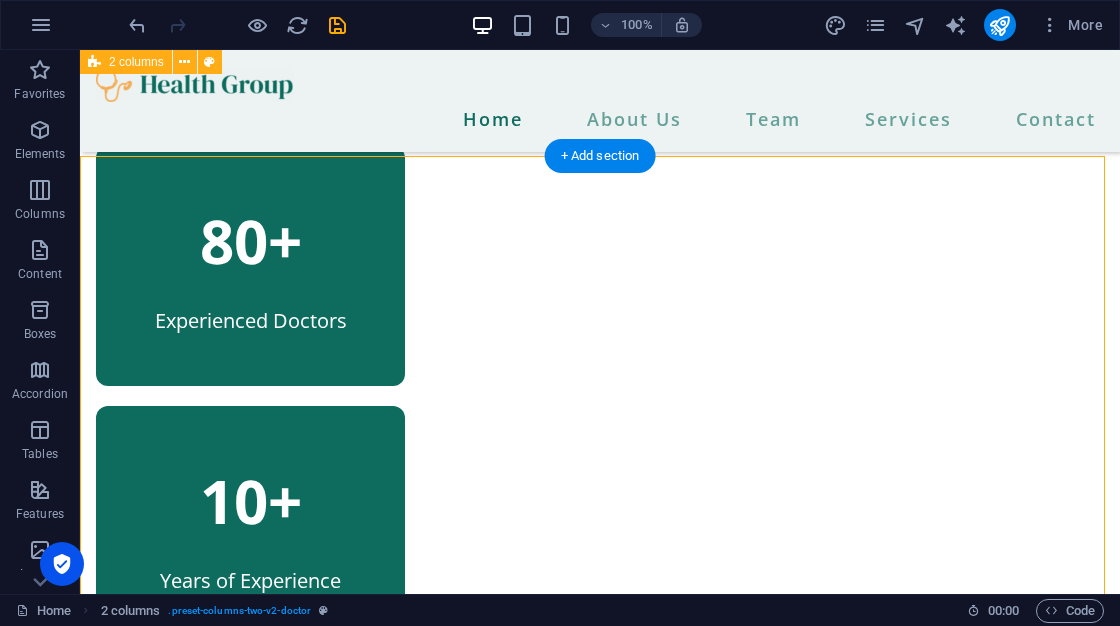 scroll, scrollTop: 1100, scrollLeft: 0, axis: vertical 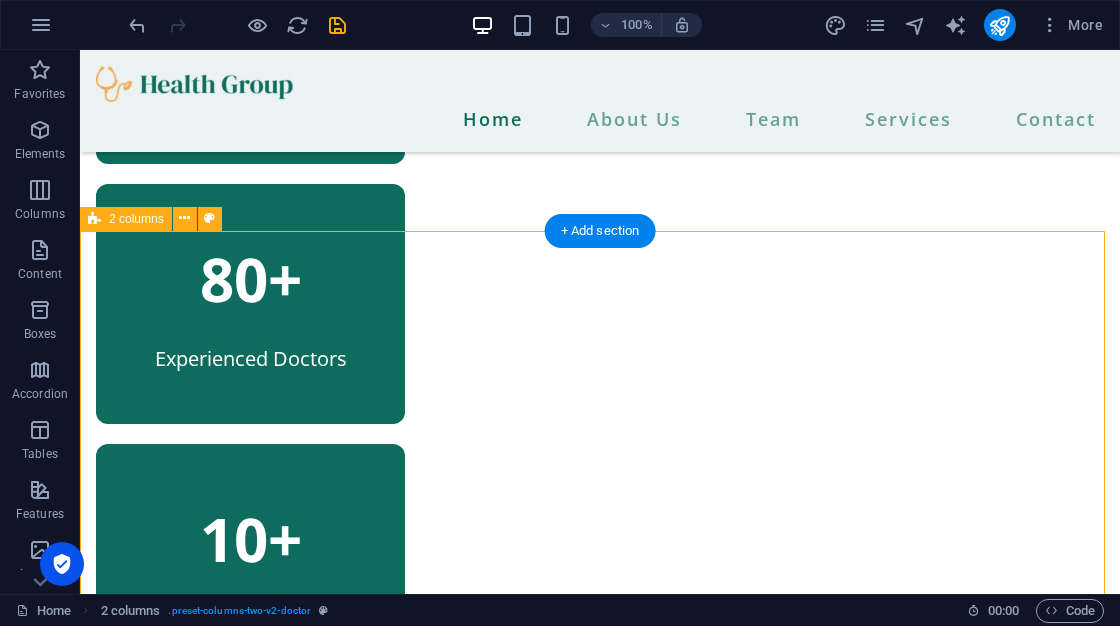 click on "More than 10 years of experience Lorem ipsum dolor sit amet, consectetur adipiscing elit. Nisl scelerisque suspendisse mi varius phasellus. Vitae accumsan scelerisque ut luctus aliquam lorem. Consectetur vel sempe feugiat dolor vestibulum varius est.  Mauris ut est quisque at facilisi suscipit pellentesque at viverra. At vel quis ullamcorper ut suspendisse eget. Lorem ipsum dolor sit amet, consectetur adipiscing elit. Nisl scelerisque suspendisse mi varius phasellus. Vitae accumsan scelerisque ut luctus aliquam lorem. Consectetur vel sempe feugiat dolor vestibulum varius est.  Mauris ut est quisque at facilisi suscipit pellentesque at viverra. At vel quis ullamcorper ut suspendisse eget. about us" at bounding box center (600, 1350) 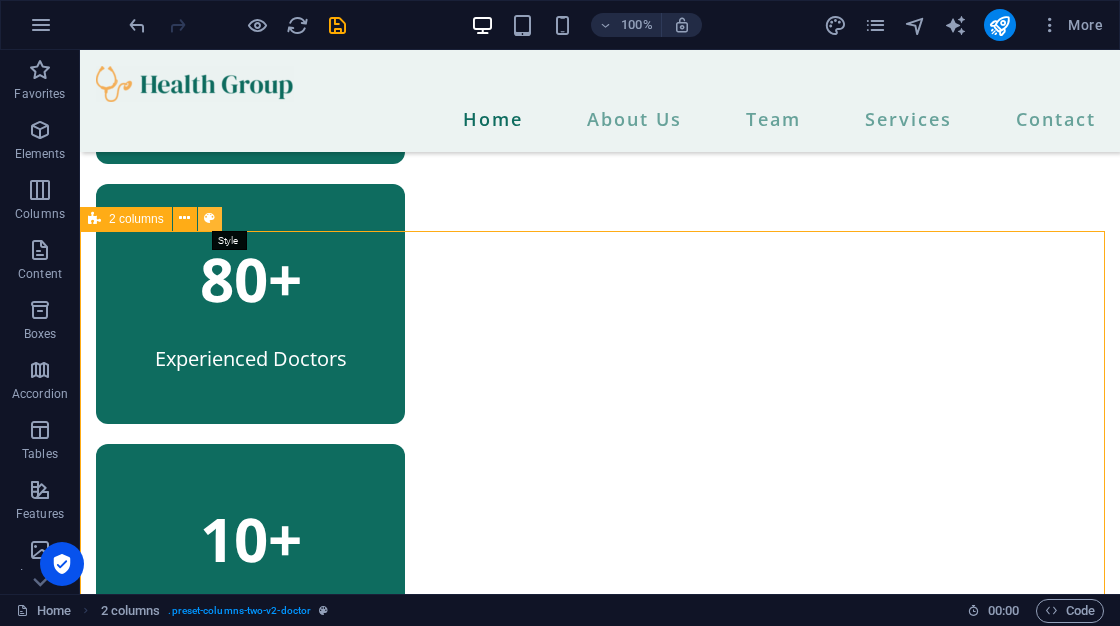 click at bounding box center (209, 218) 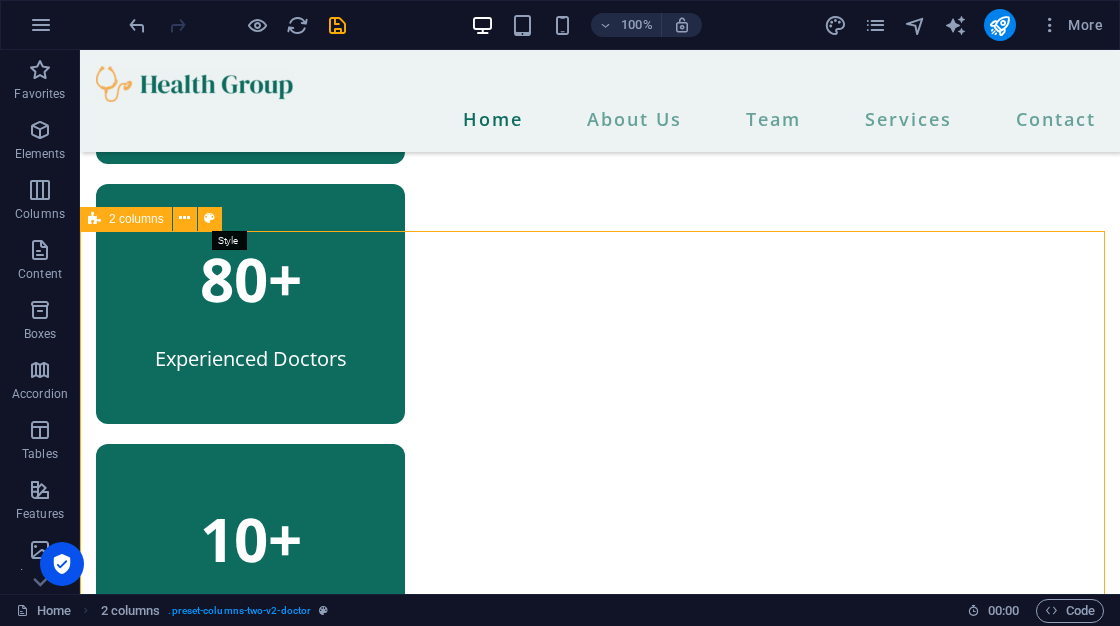 select on "px" 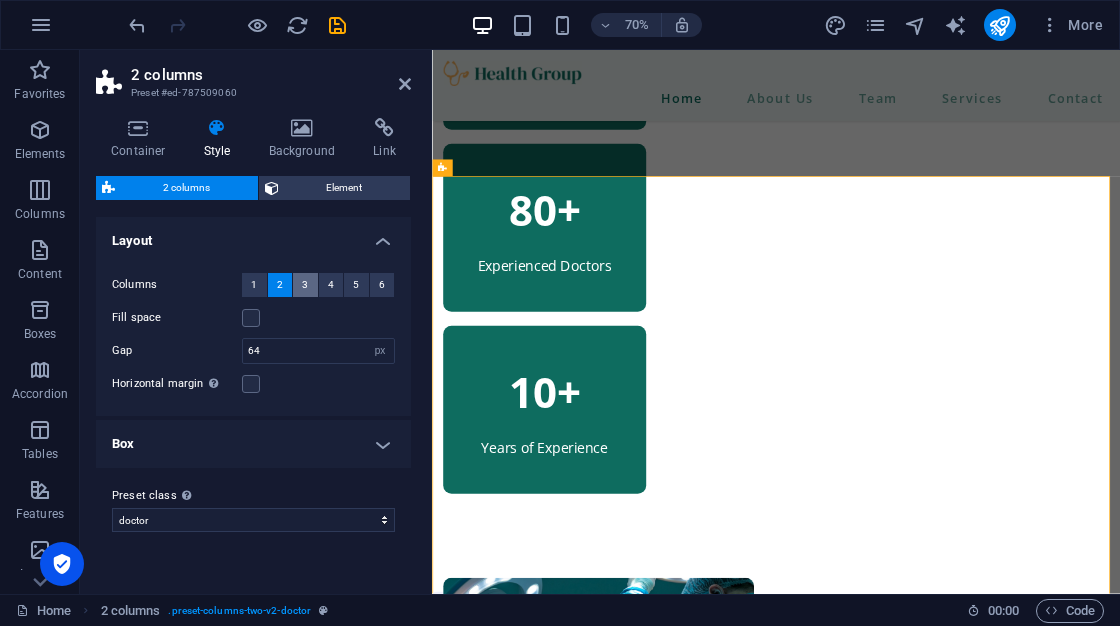 click on "3" at bounding box center [305, 285] 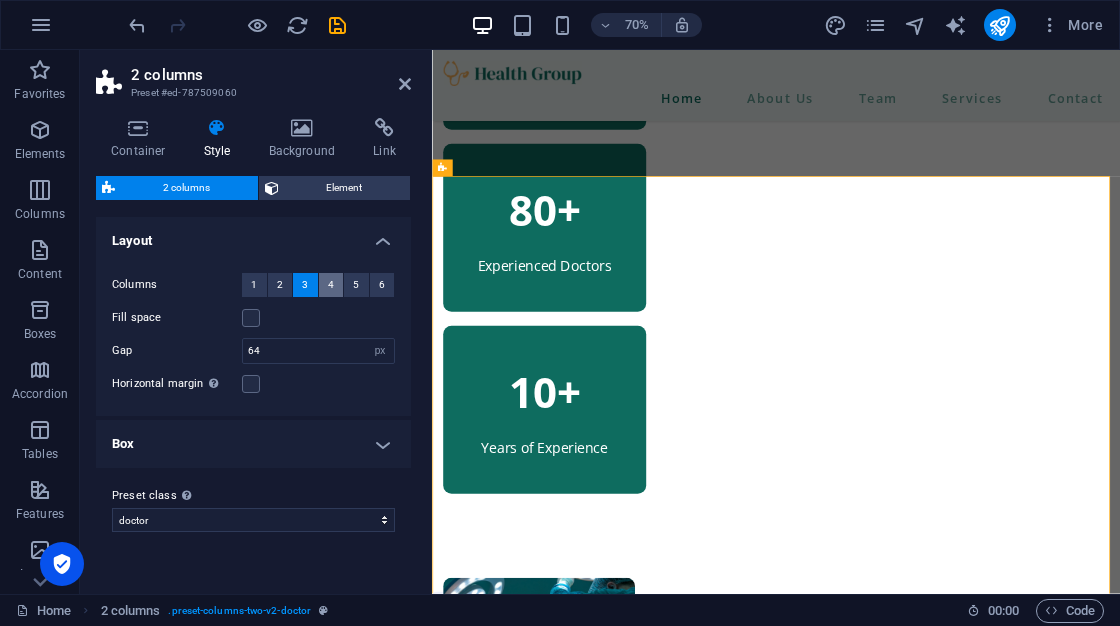 click on "4" at bounding box center (331, 285) 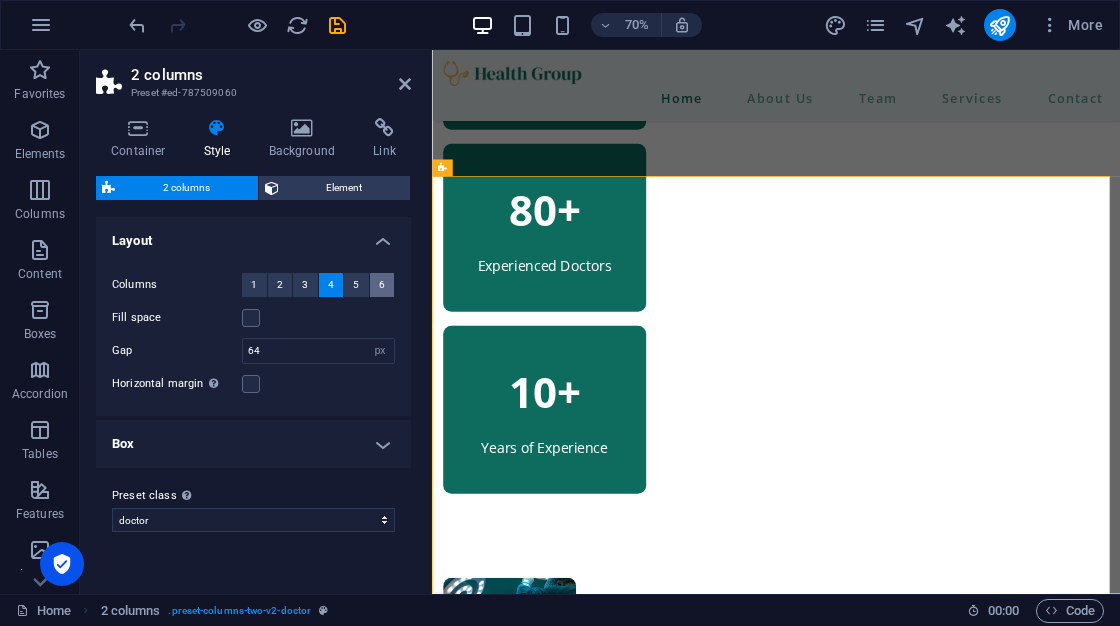 click on "6" at bounding box center [382, 285] 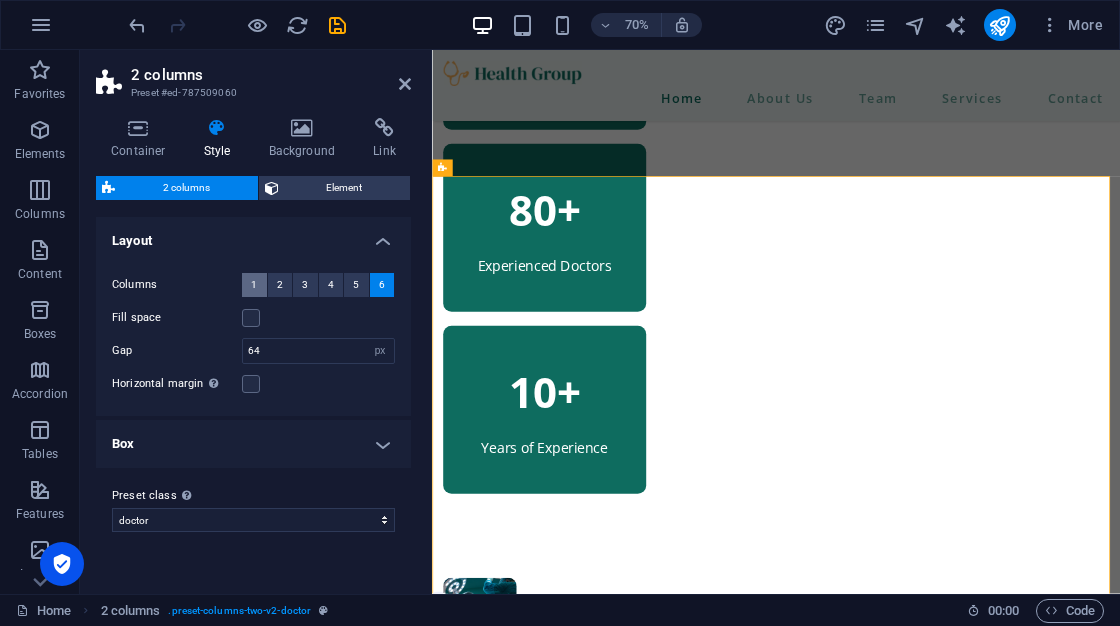click on "1" at bounding box center [254, 285] 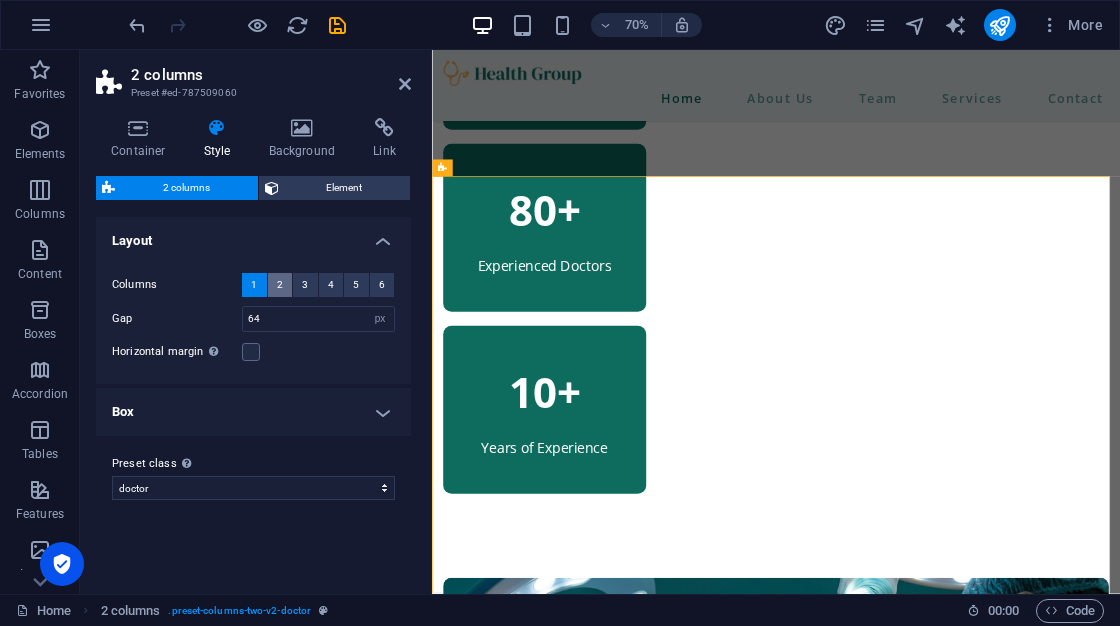 click on "2" at bounding box center (280, 285) 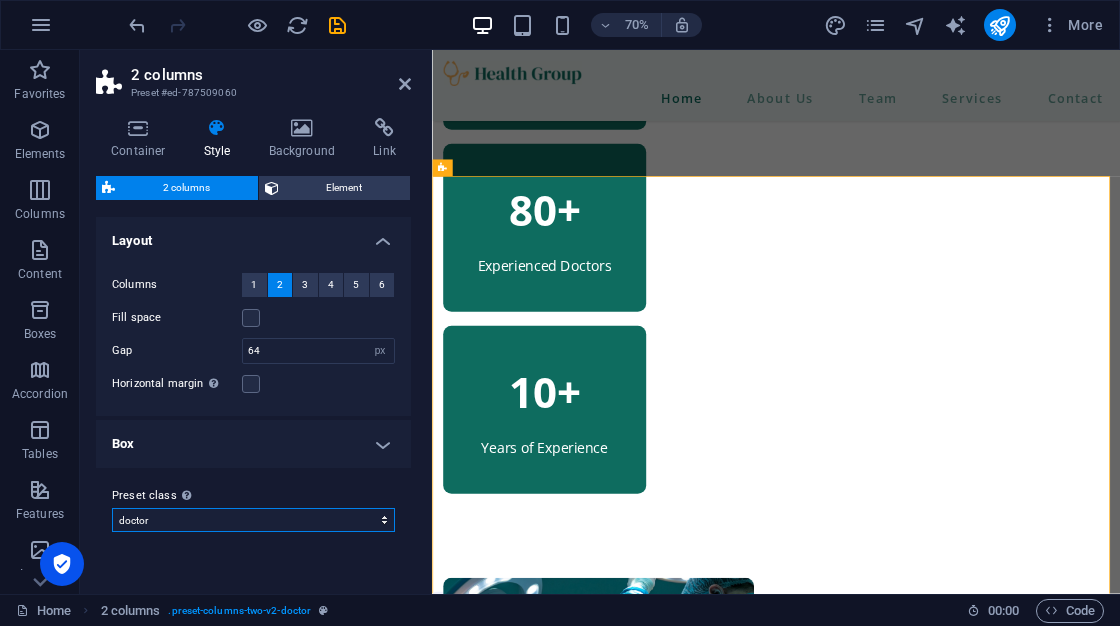 click on "doctor default doctor-get-to-know-section Add preset class" at bounding box center [253, 520] 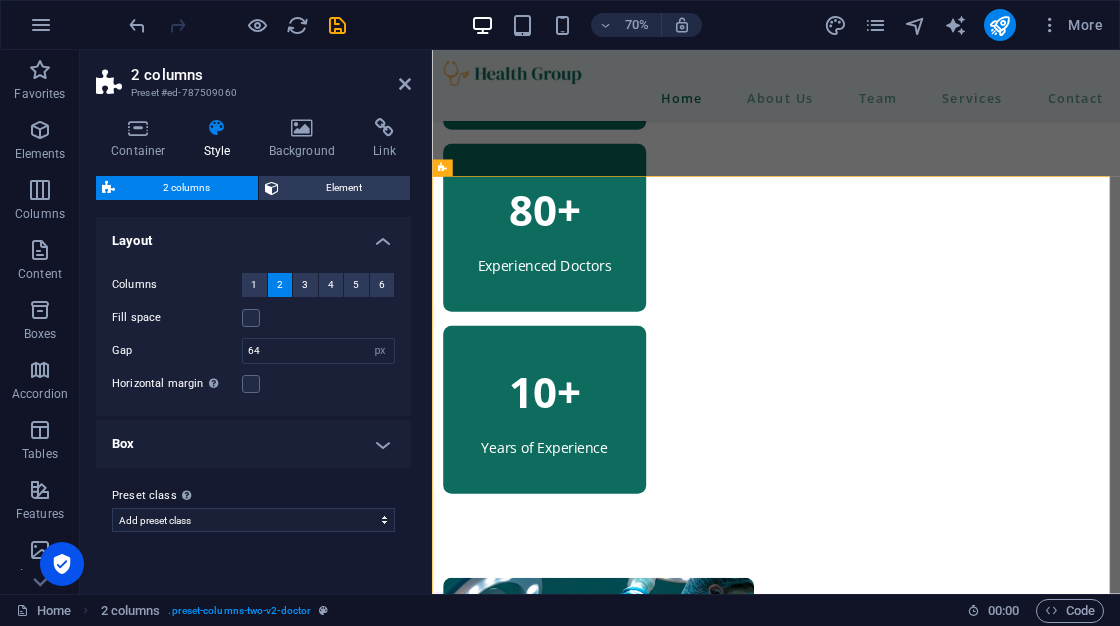 click on "doctor default doctor-get-to-know-section Add preset class" at bounding box center [253, 520] 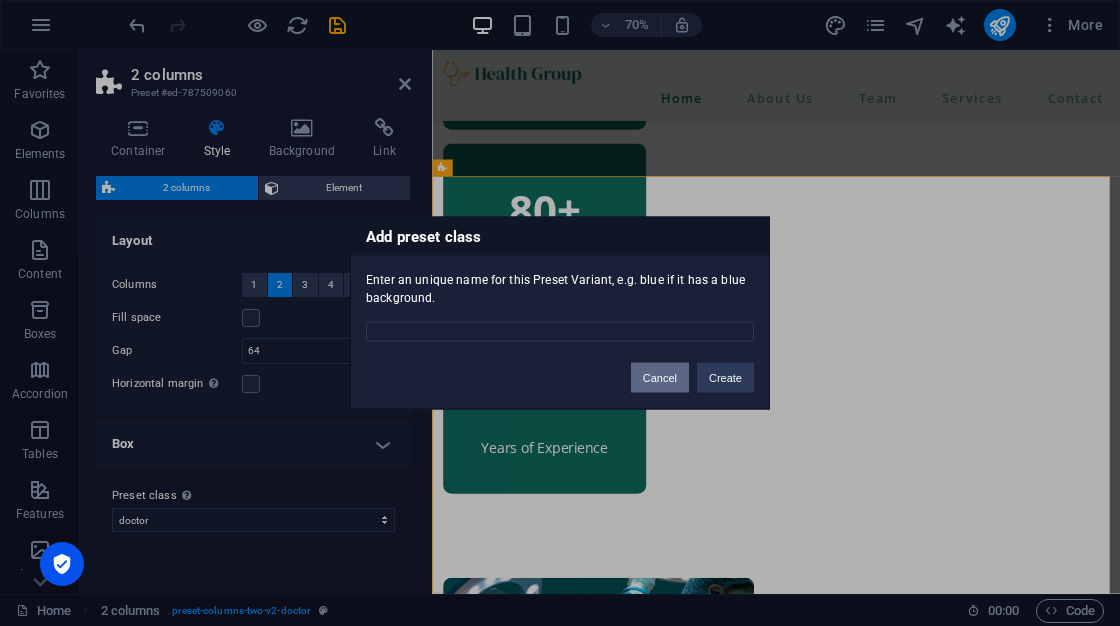 drag, startPoint x: 664, startPoint y: 378, endPoint x: 286, endPoint y: 489, distance: 393.96066 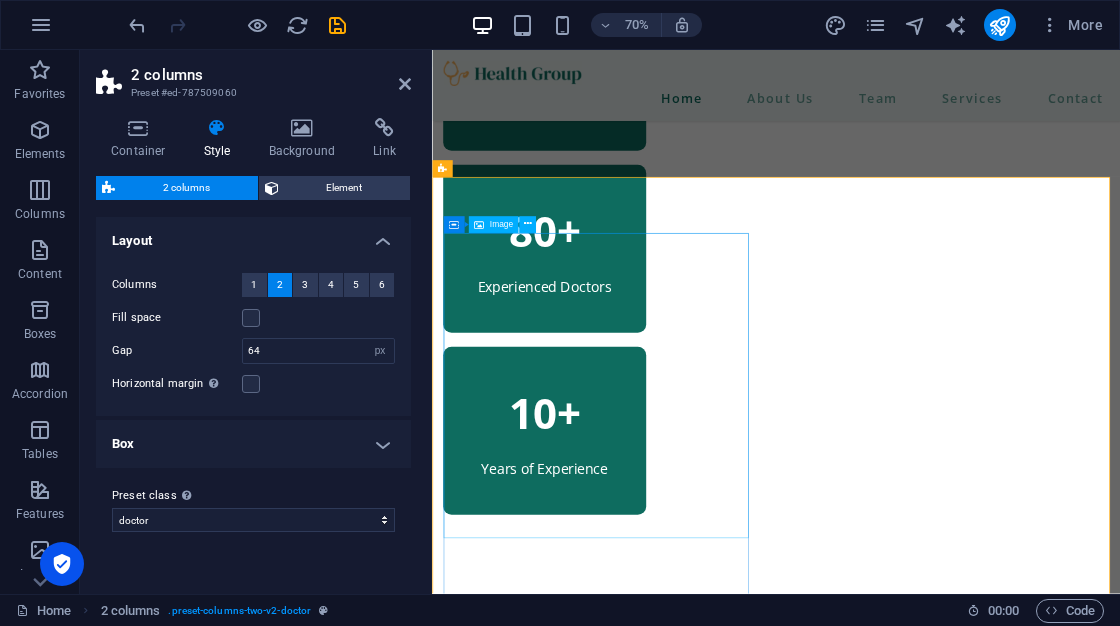 scroll, scrollTop: 1100, scrollLeft: 0, axis: vertical 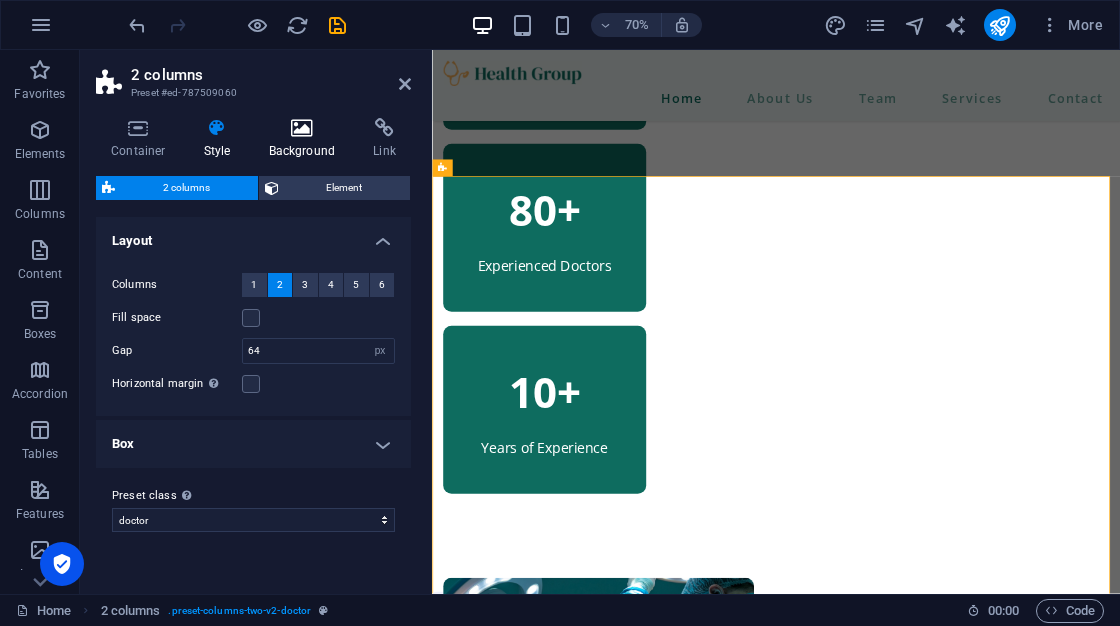 click at bounding box center (302, 128) 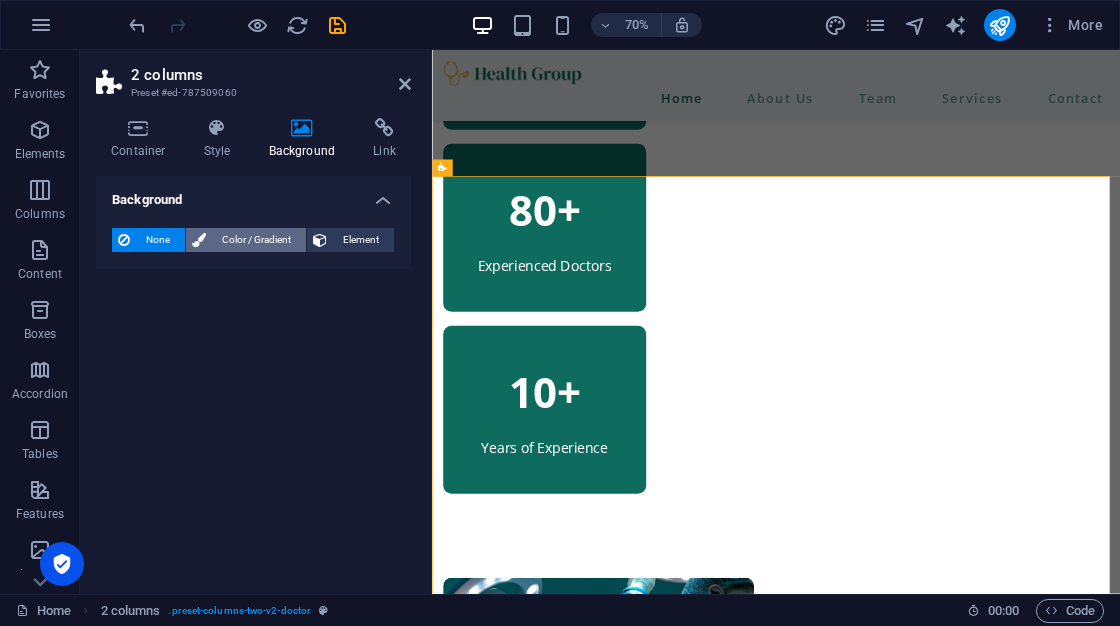 click on "Color / Gradient" at bounding box center [256, 240] 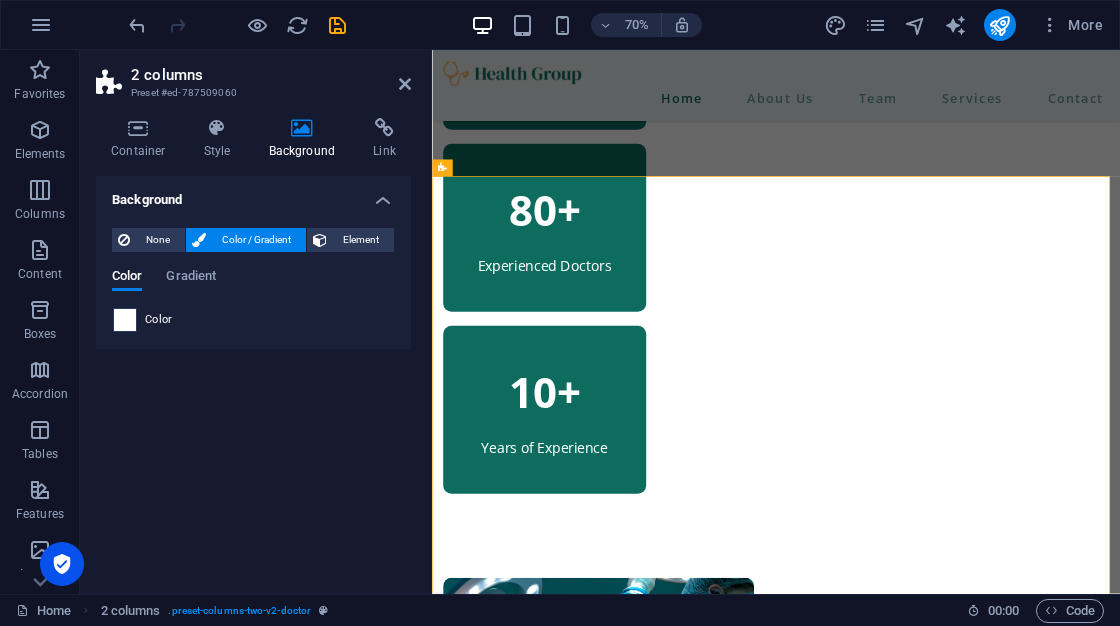 click at bounding box center (125, 320) 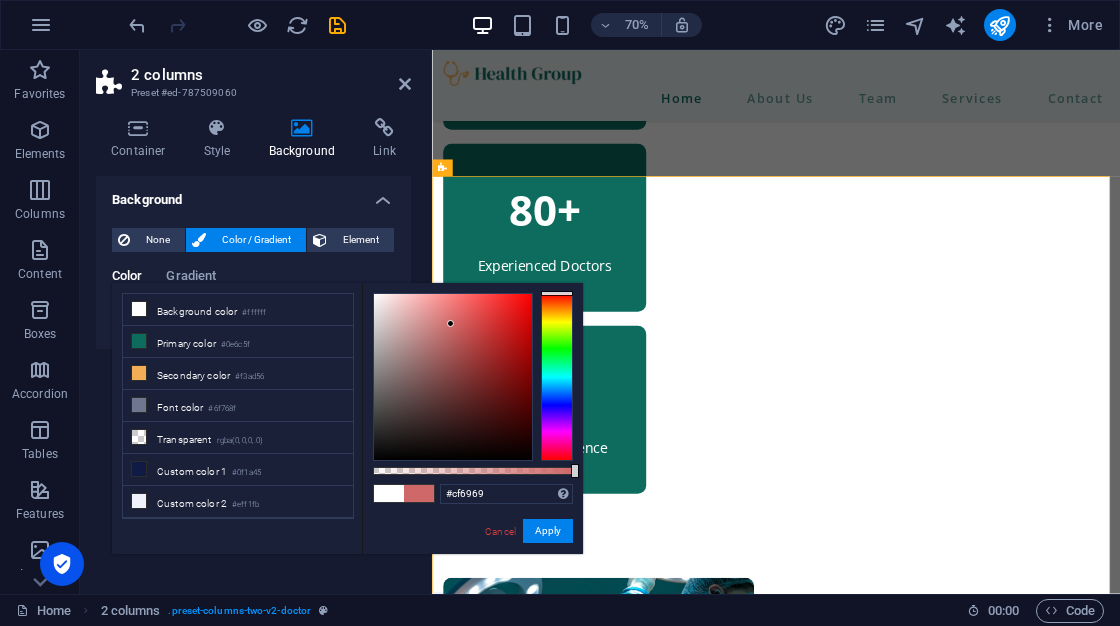 click at bounding box center [453, 377] 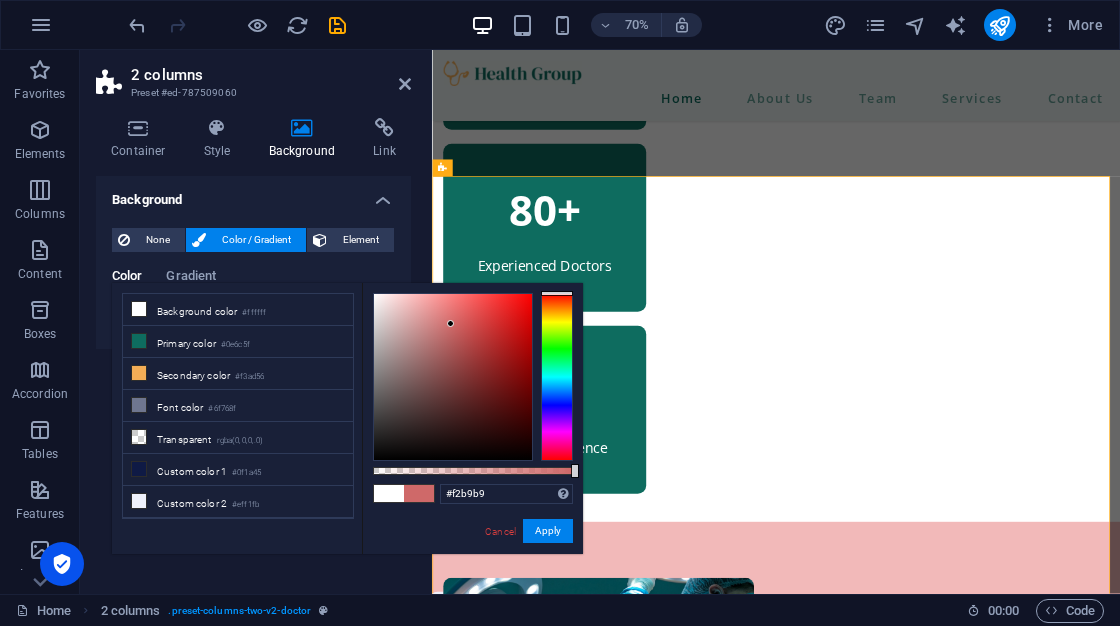 click at bounding box center [453, 377] 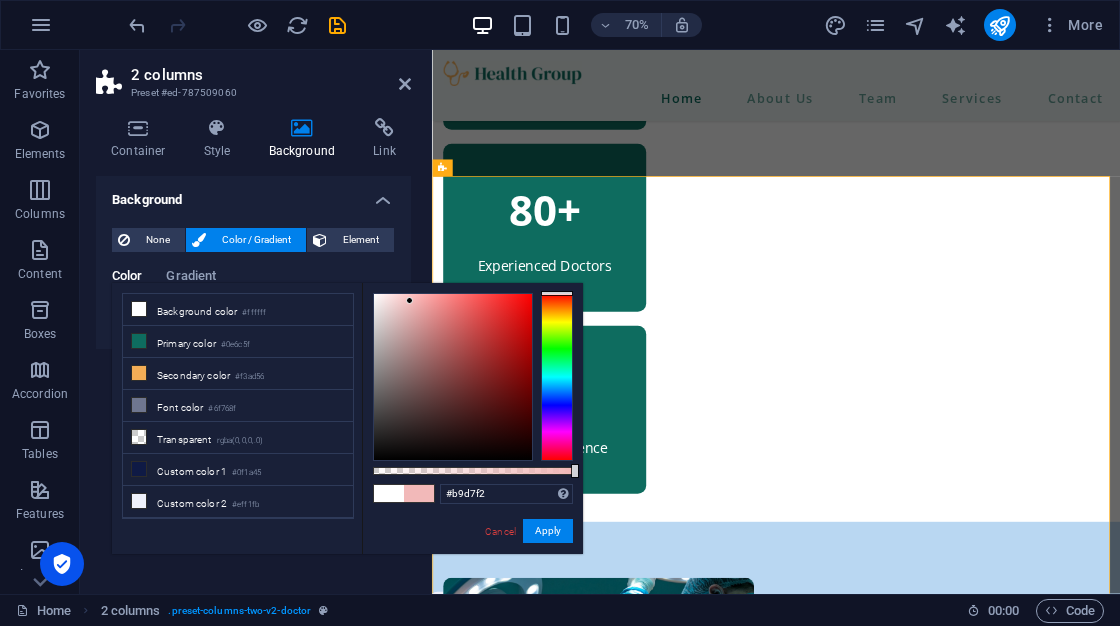 click at bounding box center (557, 377) 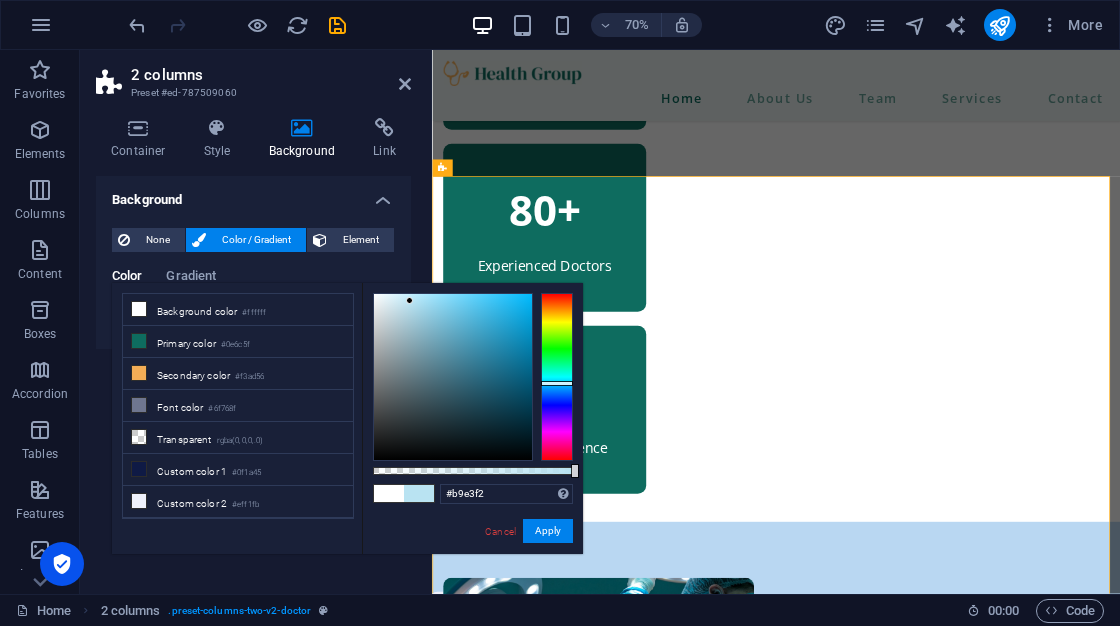 click at bounding box center (557, 377) 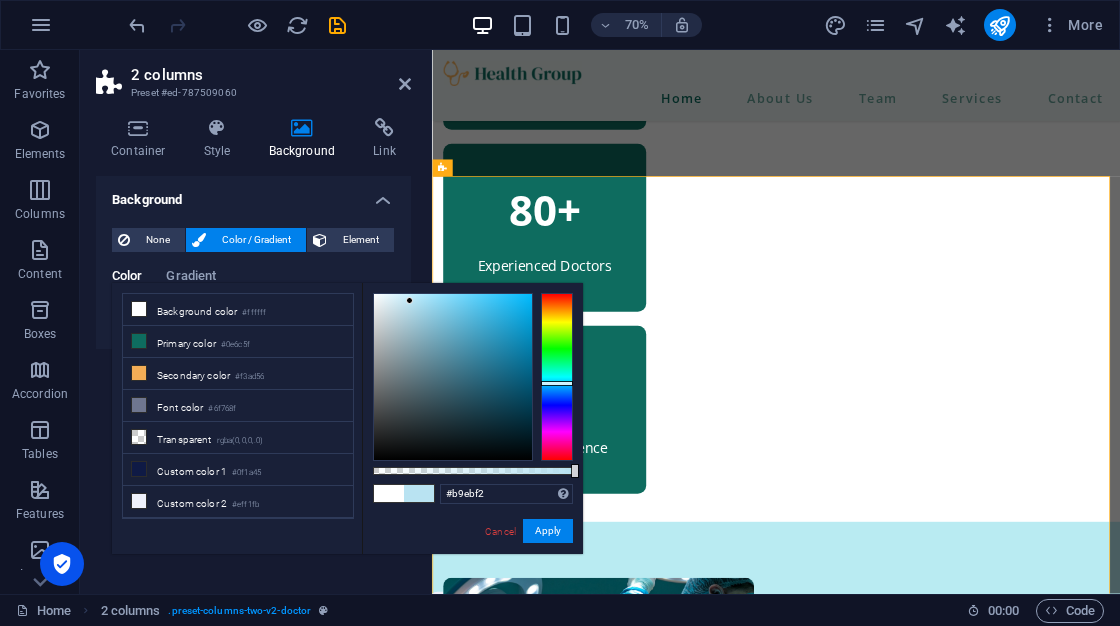 click at bounding box center (557, 377) 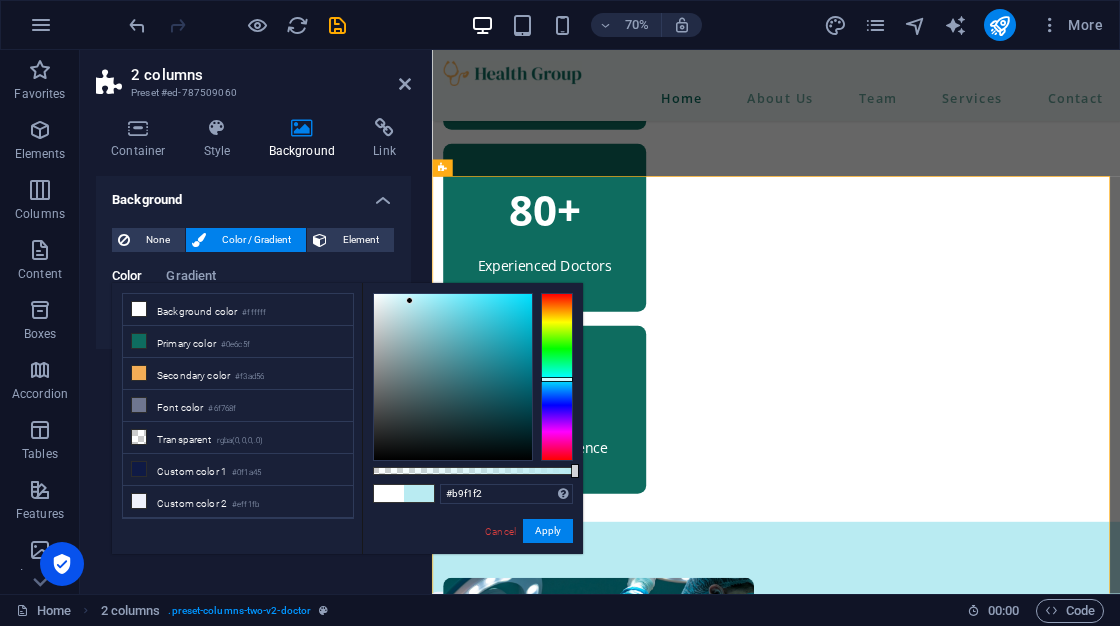 click at bounding box center (557, 377) 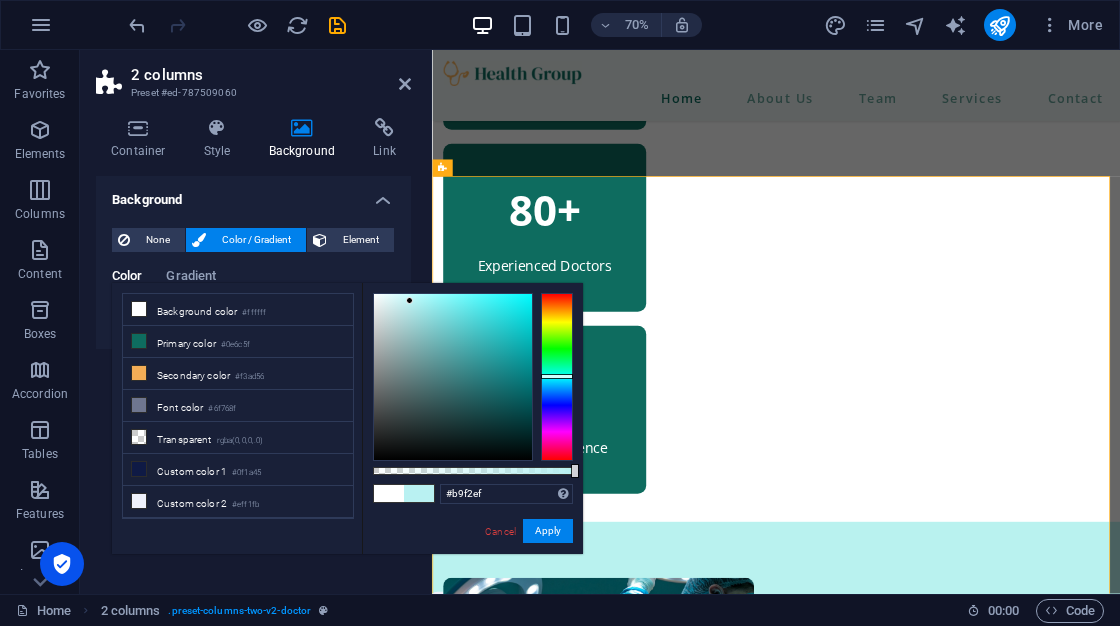 click at bounding box center (557, 376) 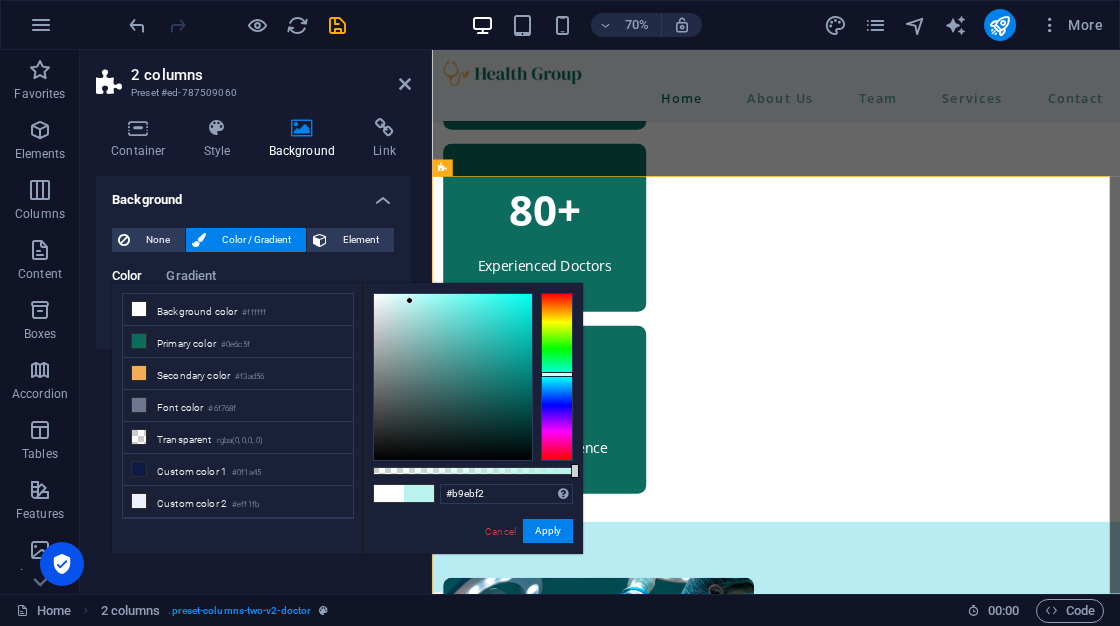 click at bounding box center [557, 377] 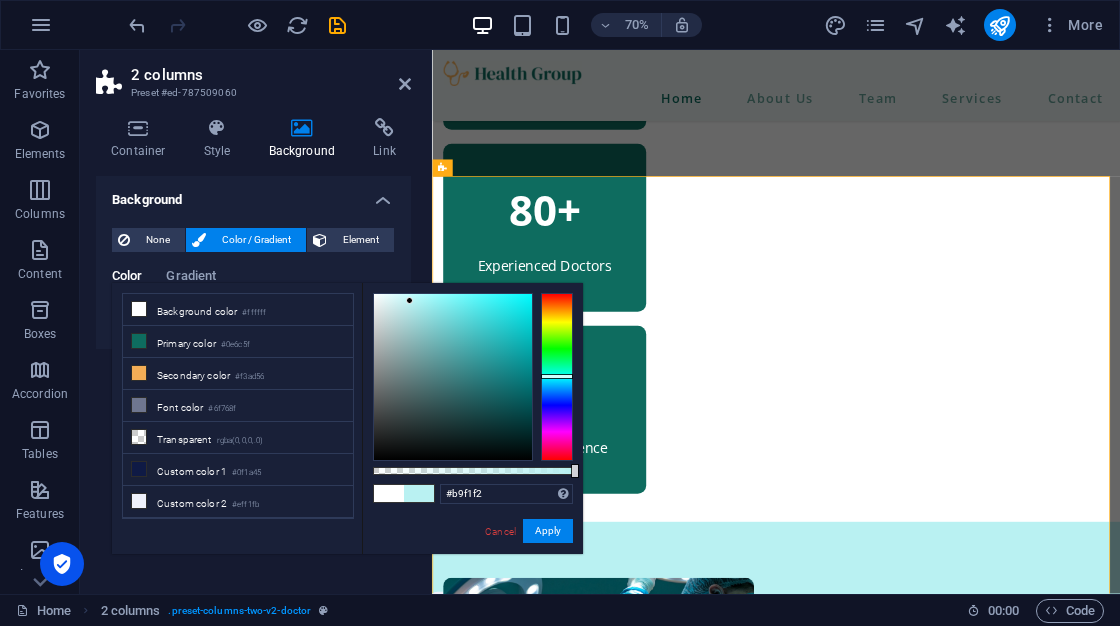 click at bounding box center (557, 377) 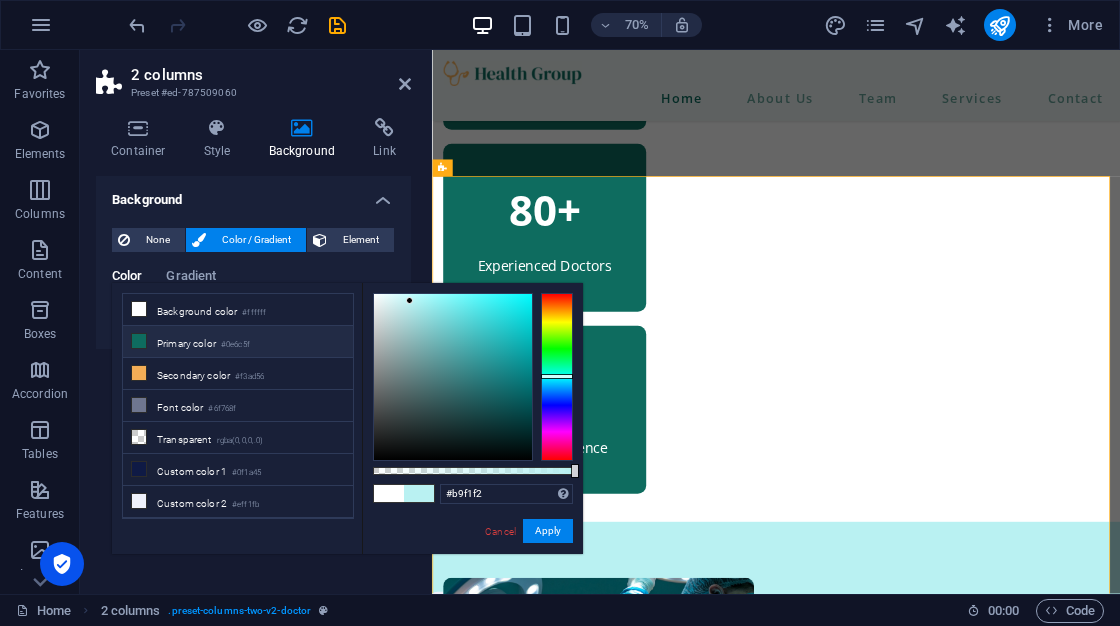 click on "#0e6c5f" at bounding box center [235, 345] 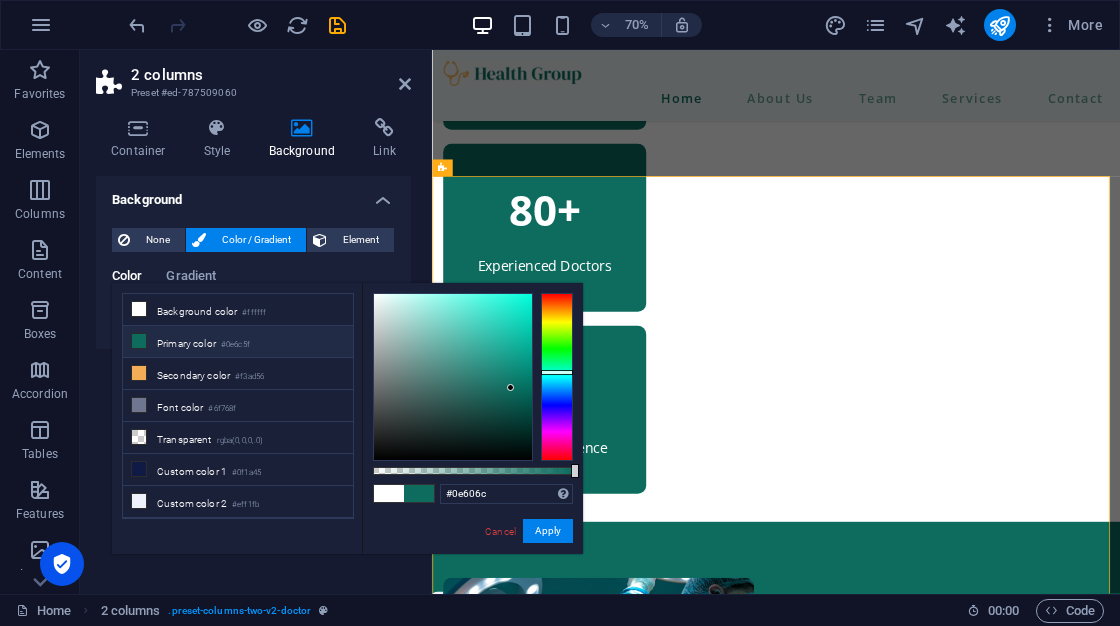 click at bounding box center (557, 377) 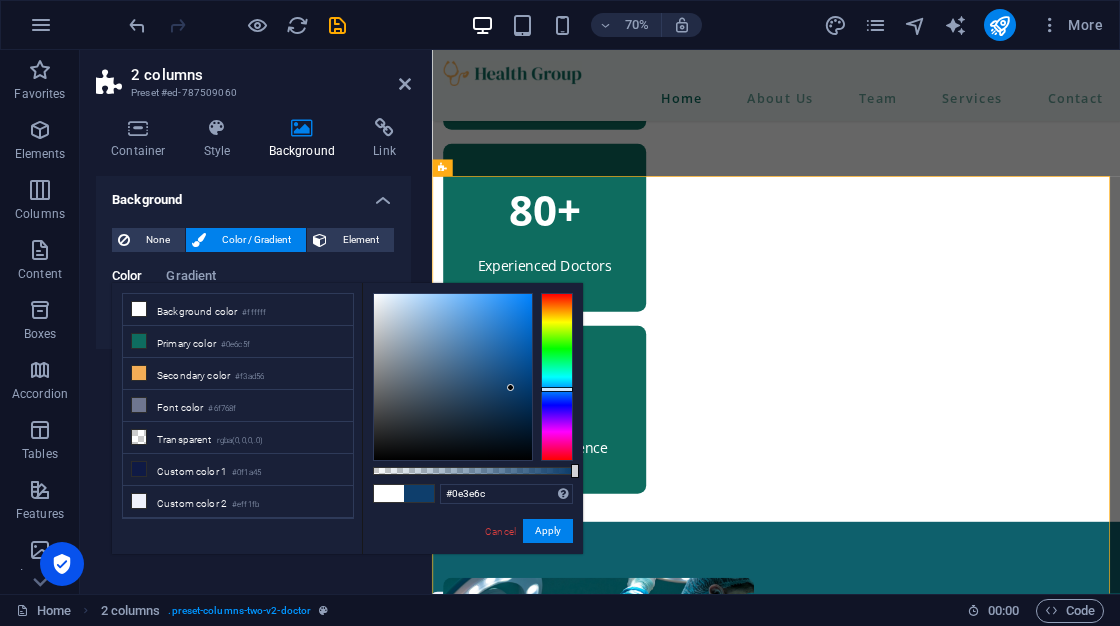 click at bounding box center (557, 377) 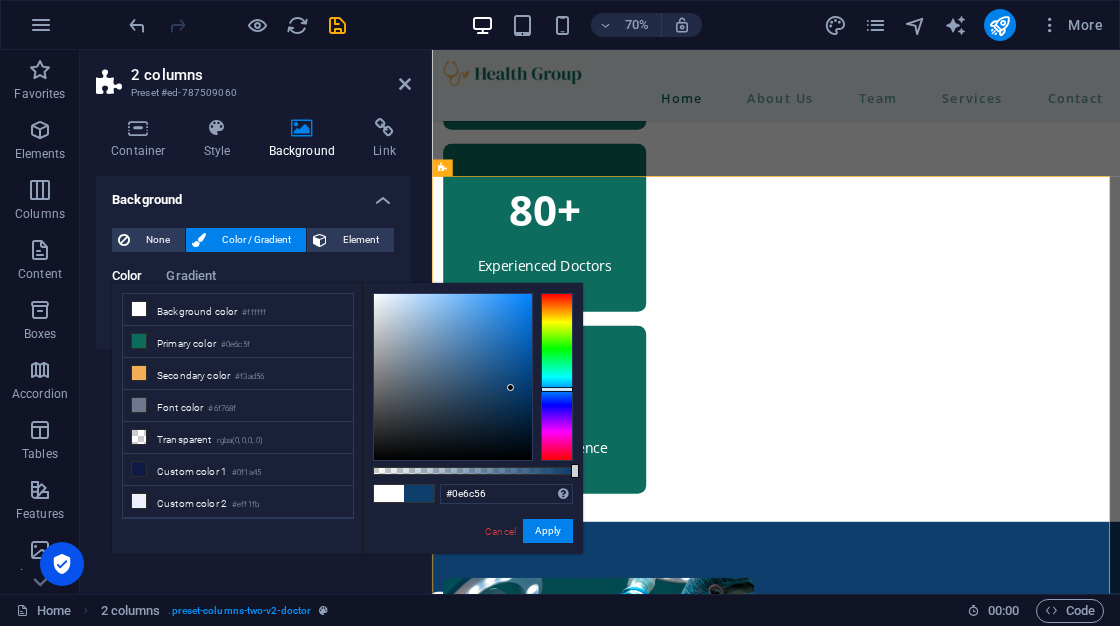 click at bounding box center [557, 377] 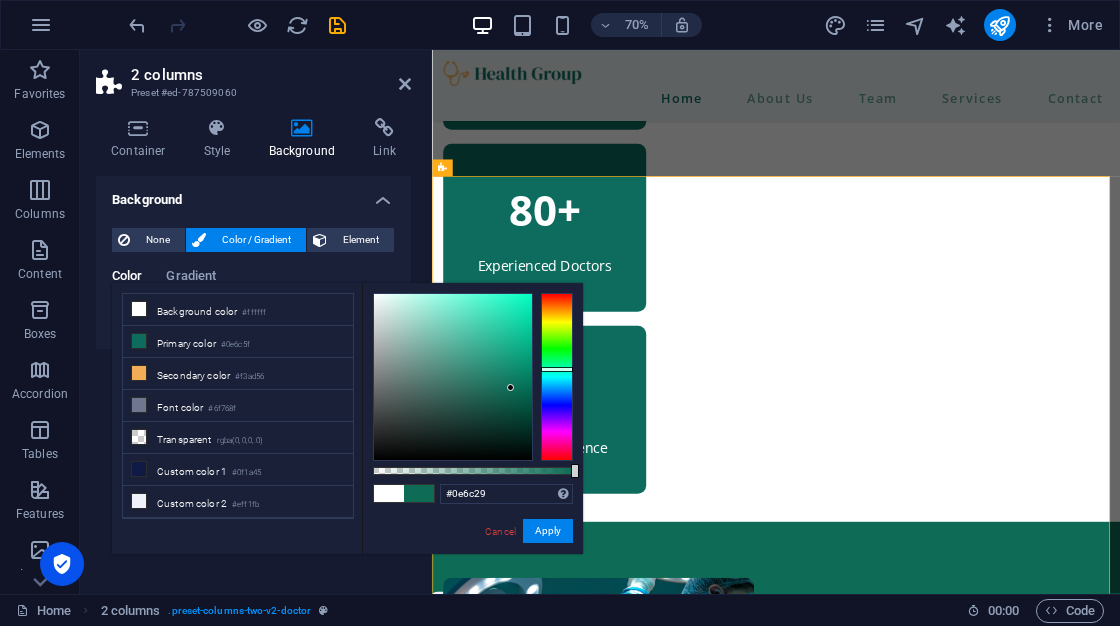click at bounding box center [557, 377] 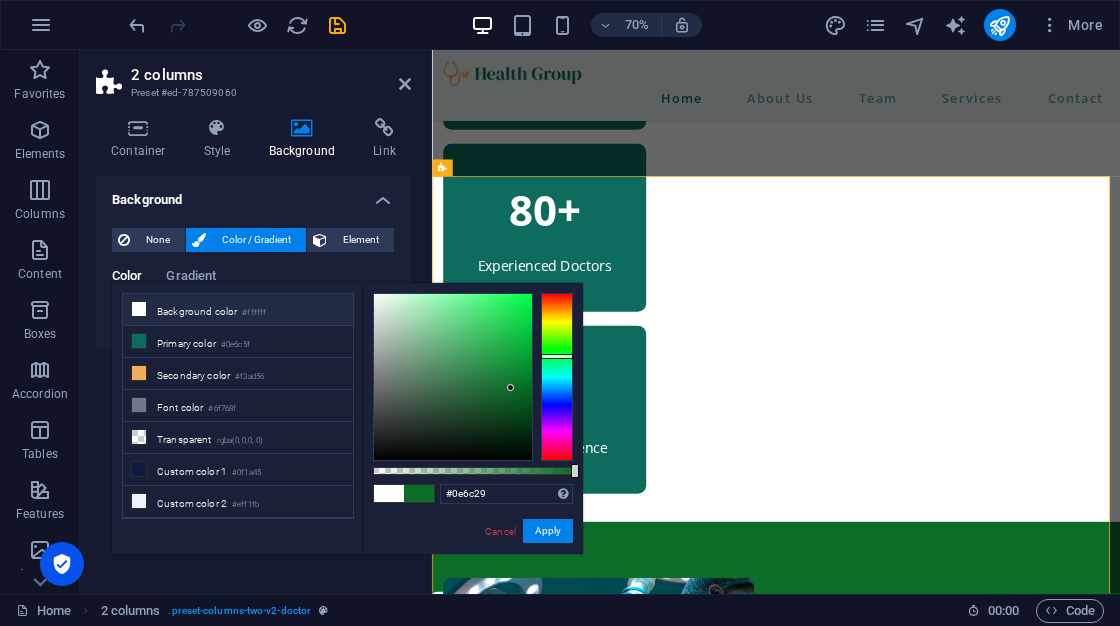 click on "Background color
#ffffff" at bounding box center [238, 310] 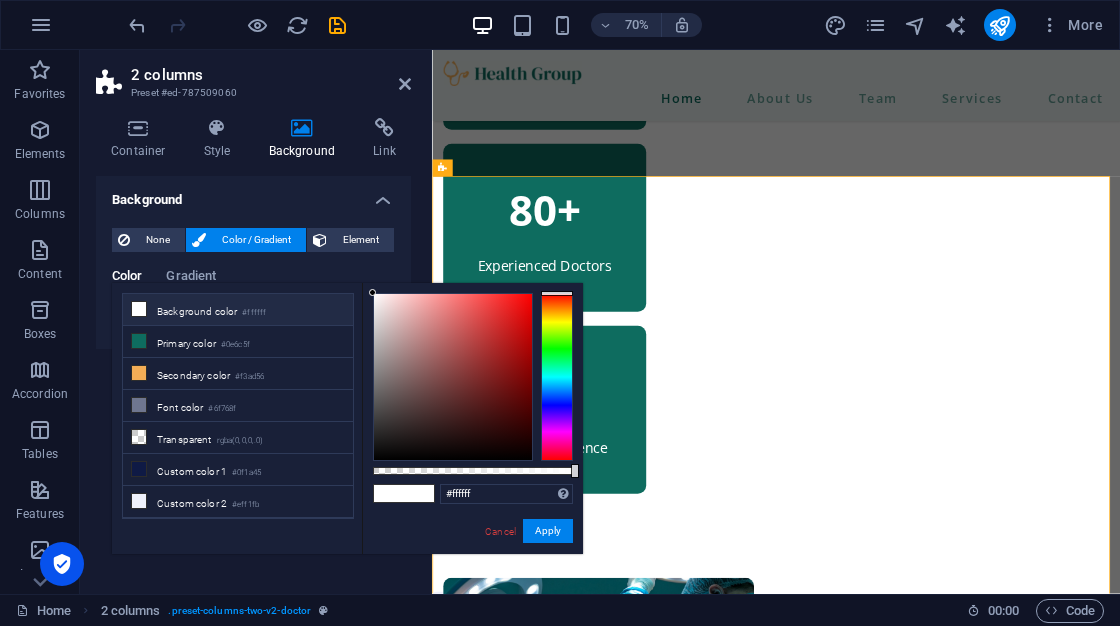 click at bounding box center [557, 377] 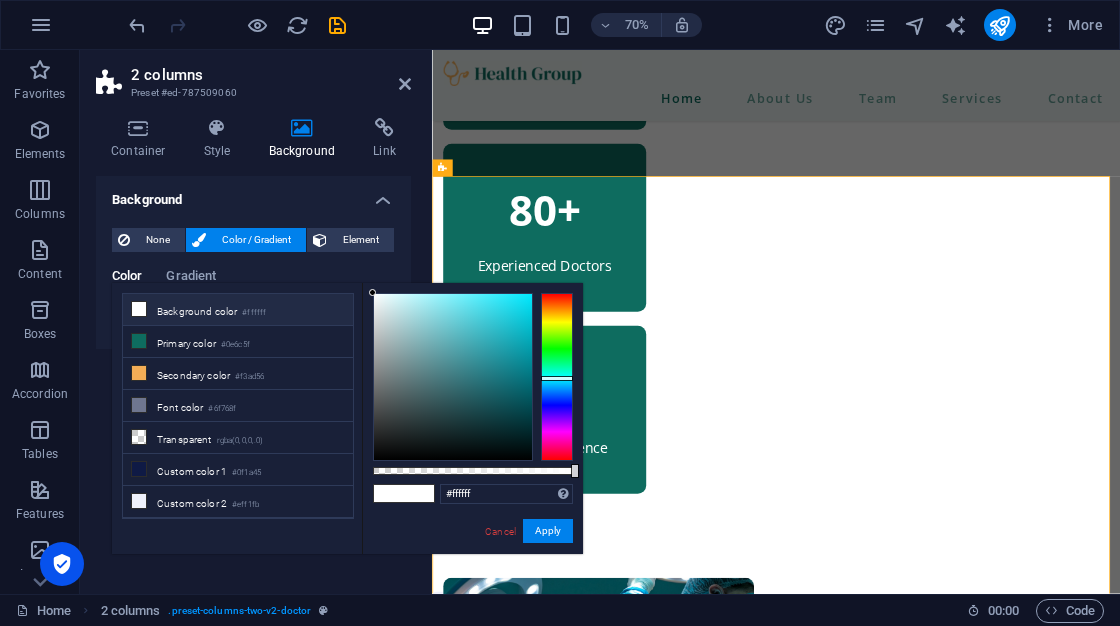 click at bounding box center [557, 377] 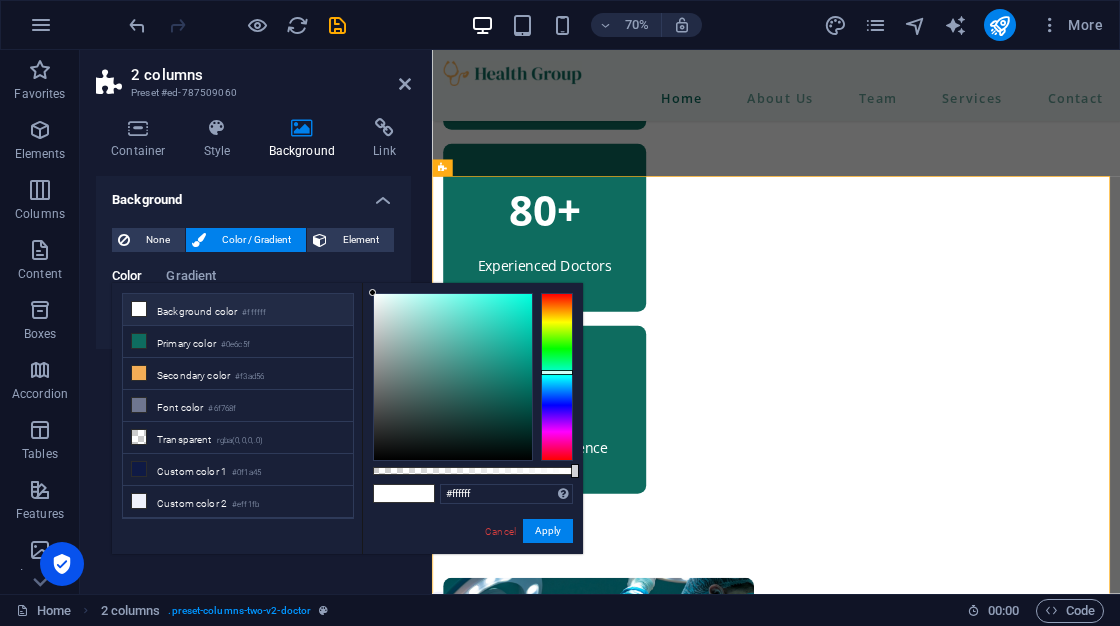 click at bounding box center [557, 377] 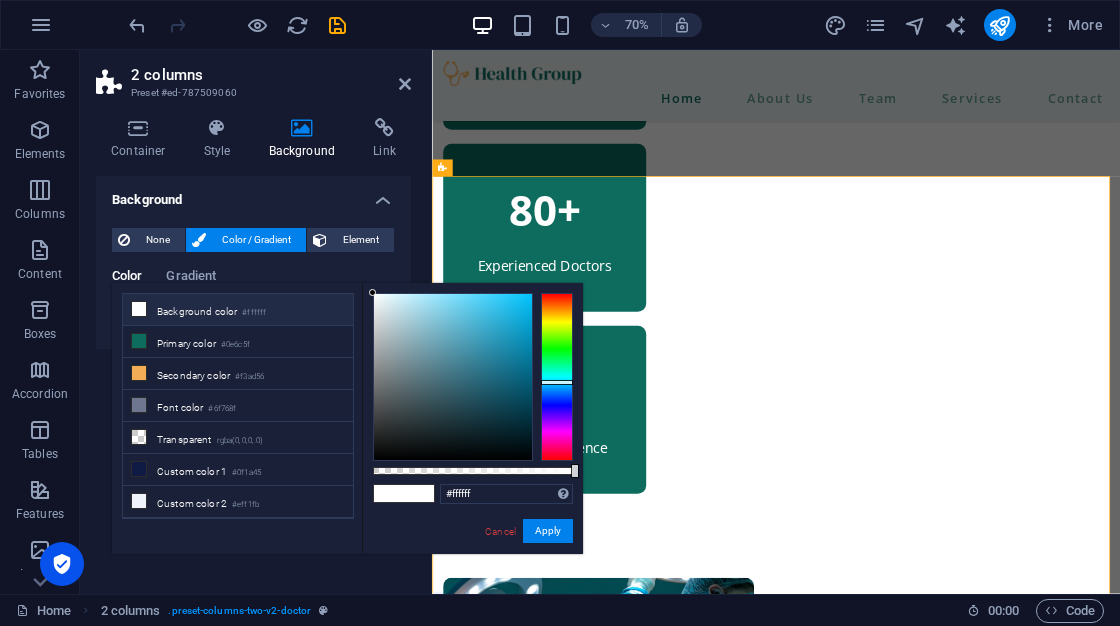 click at bounding box center [557, 377] 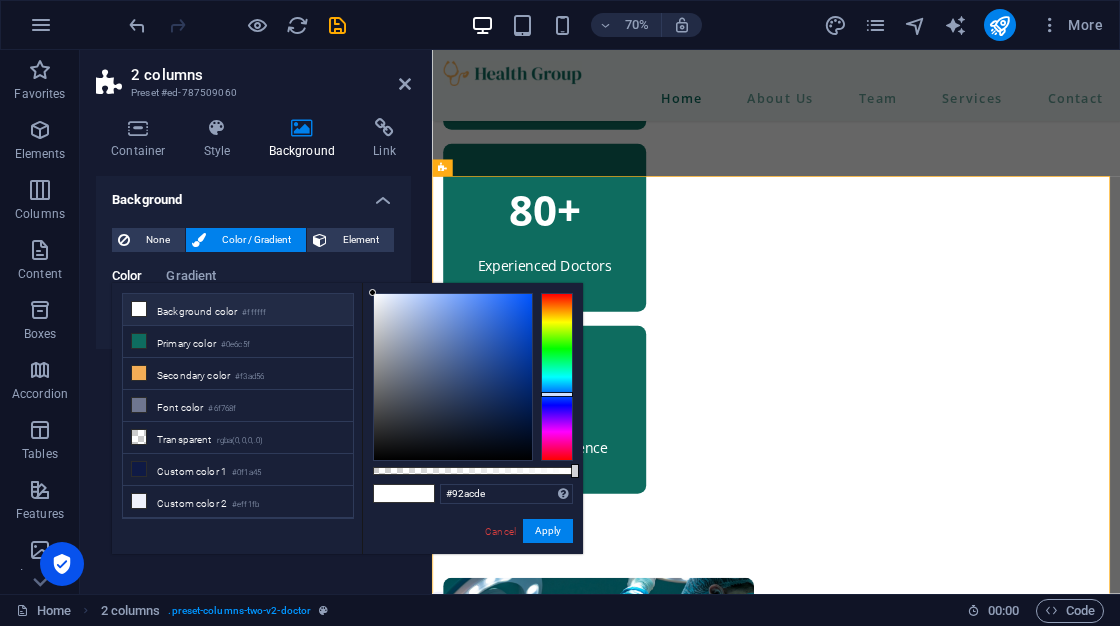click at bounding box center [453, 377] 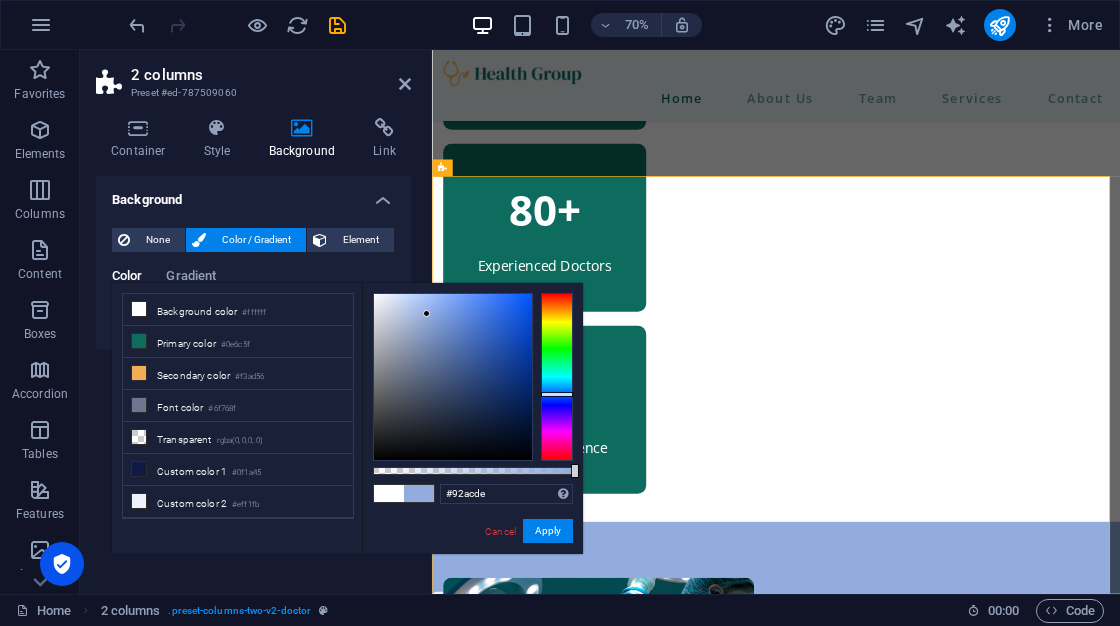 type on "#92d8de" 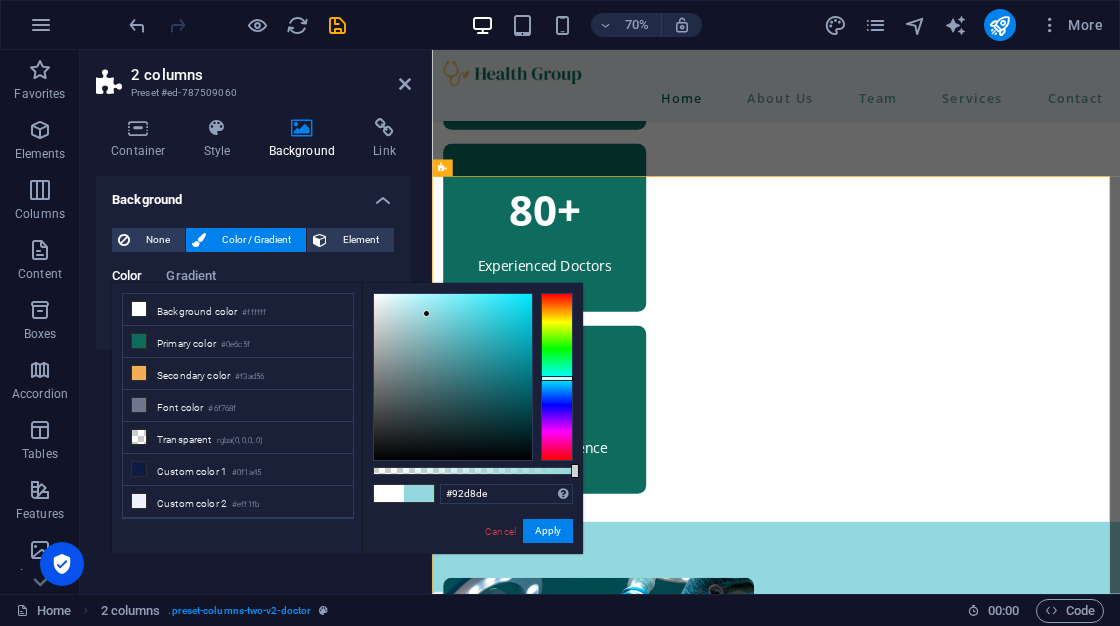 click at bounding box center [557, 377] 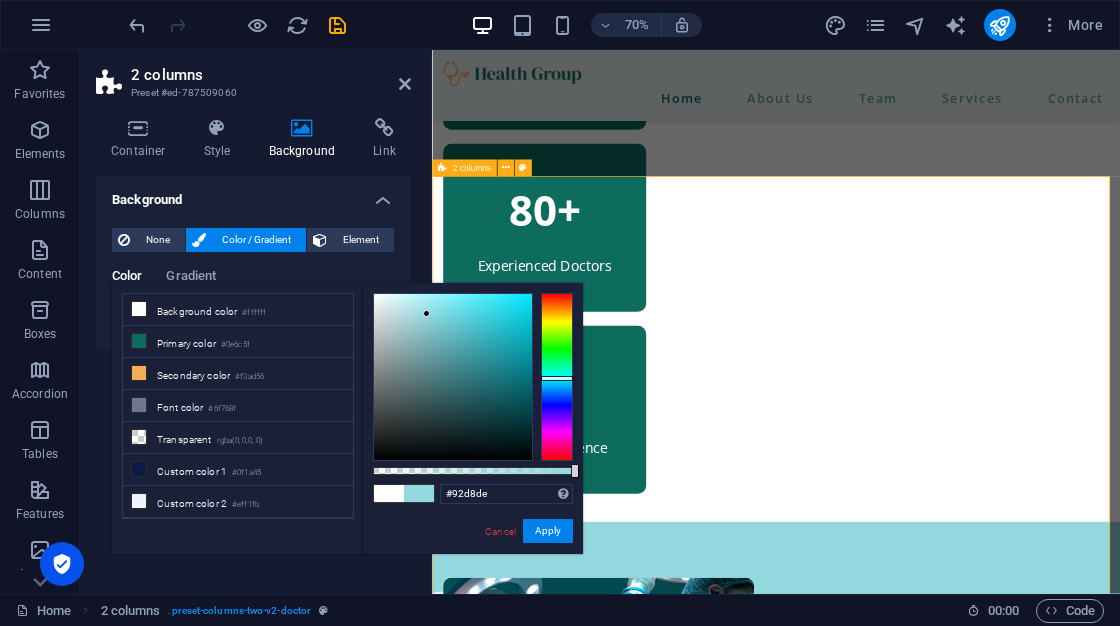 click on "More than 10 years of experience Lorem ipsum dolor sit amet, consectetur adipiscing elit. Nisl scelerisque suspendisse mi varius phasellus. Vitae accumsan scelerisque ut luctus aliquam lorem. Consectetur vel sempe feugiat dolor vestibulum varius est.  Mauris ut est quisque at facilisi suscipit pellentesque at viverra. At vel quis ullamcorper ut suspendisse eget. Lorem ipsum dolor sit amet, consectetur adipiscing elit. Nisl scelerisque suspendisse mi varius phasellus. Vitae accumsan scelerisque ut luctus aliquam lorem. Consectetur vel sempe feugiat dolor vestibulum varius est.  Mauris ut est quisque at facilisi suscipit pellentesque at viverra. At vel quis ullamcorper ut suspendisse eget. about us" at bounding box center (923, 1363) 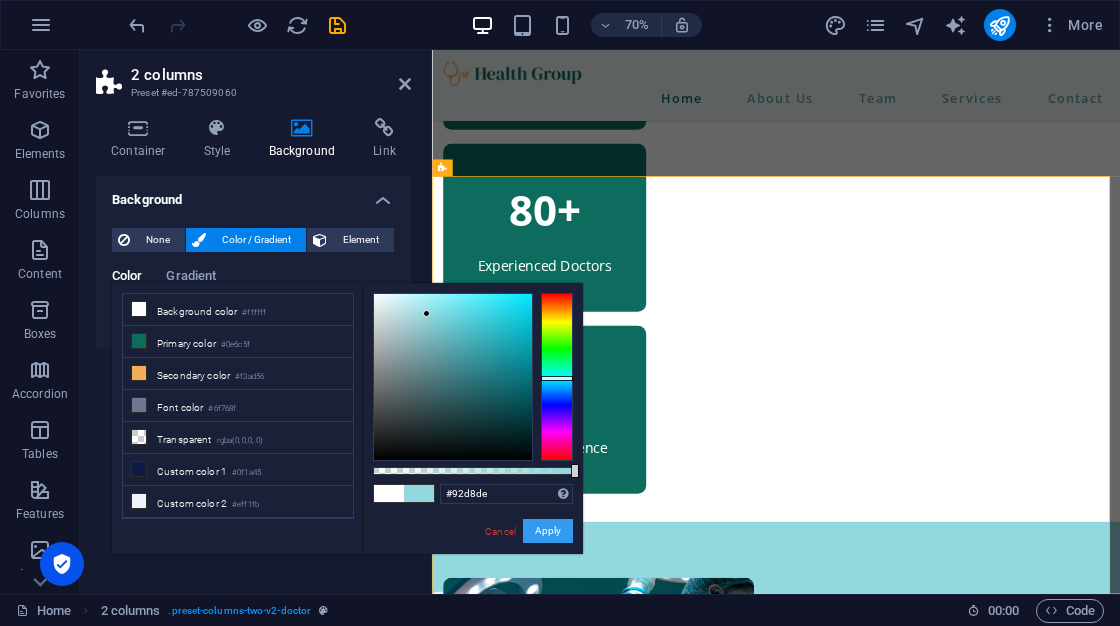 click on "Apply" at bounding box center [548, 531] 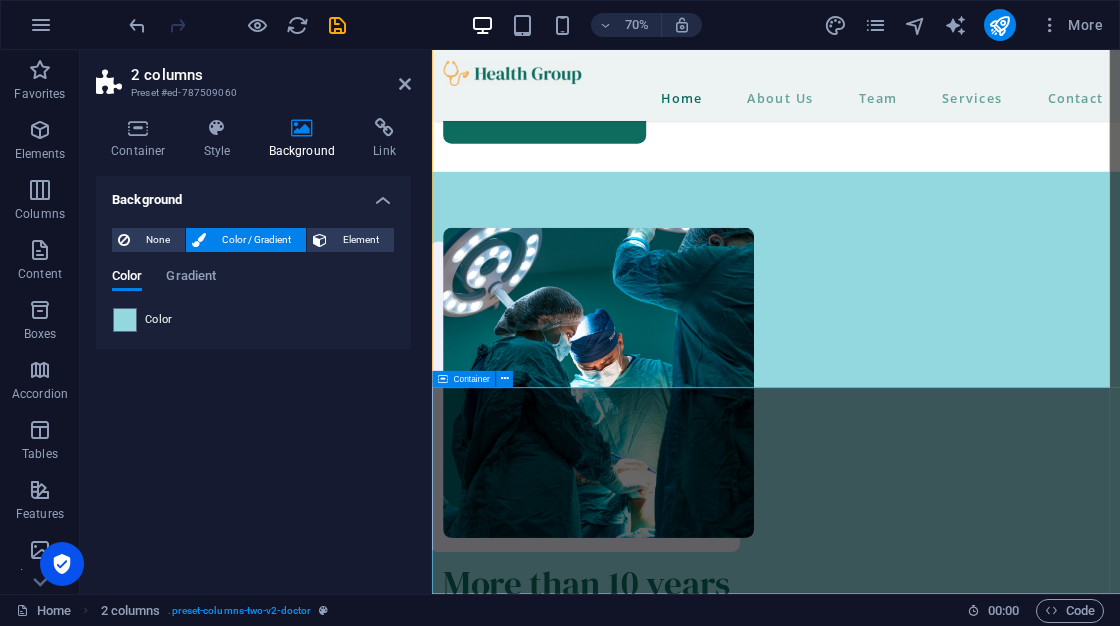 scroll, scrollTop: 1900, scrollLeft: 0, axis: vertical 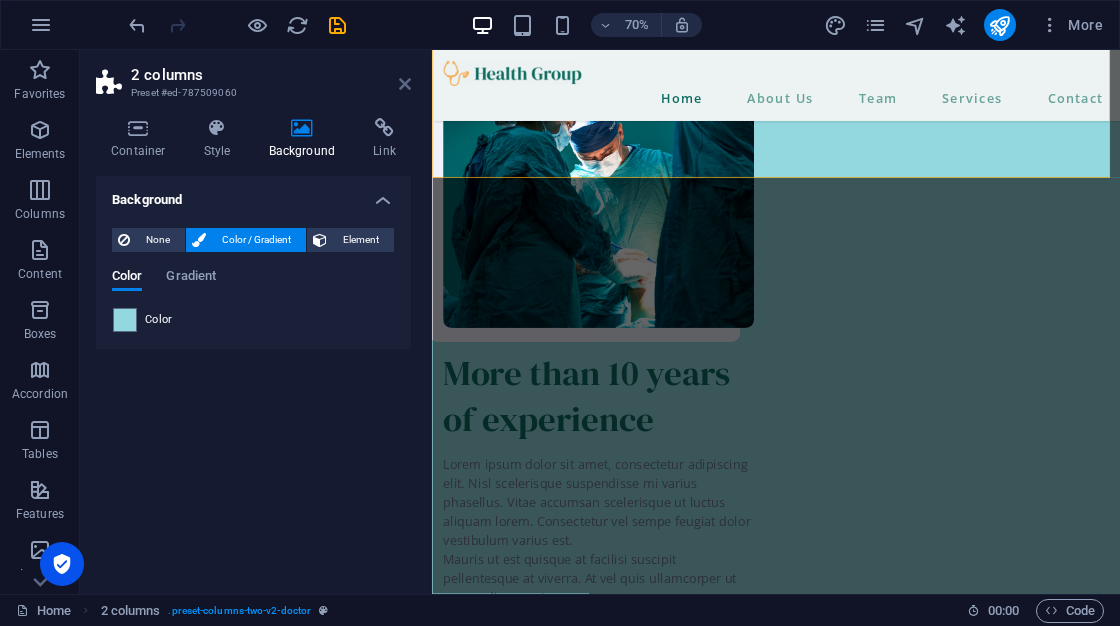 click at bounding box center (405, 84) 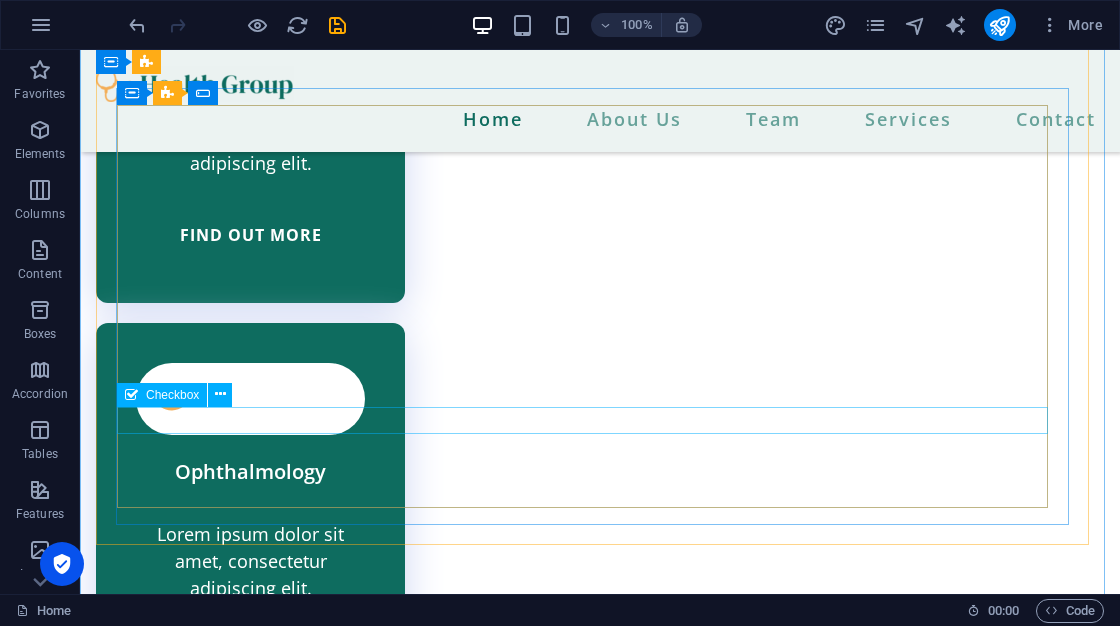 scroll, scrollTop: 5900, scrollLeft: 0, axis: vertical 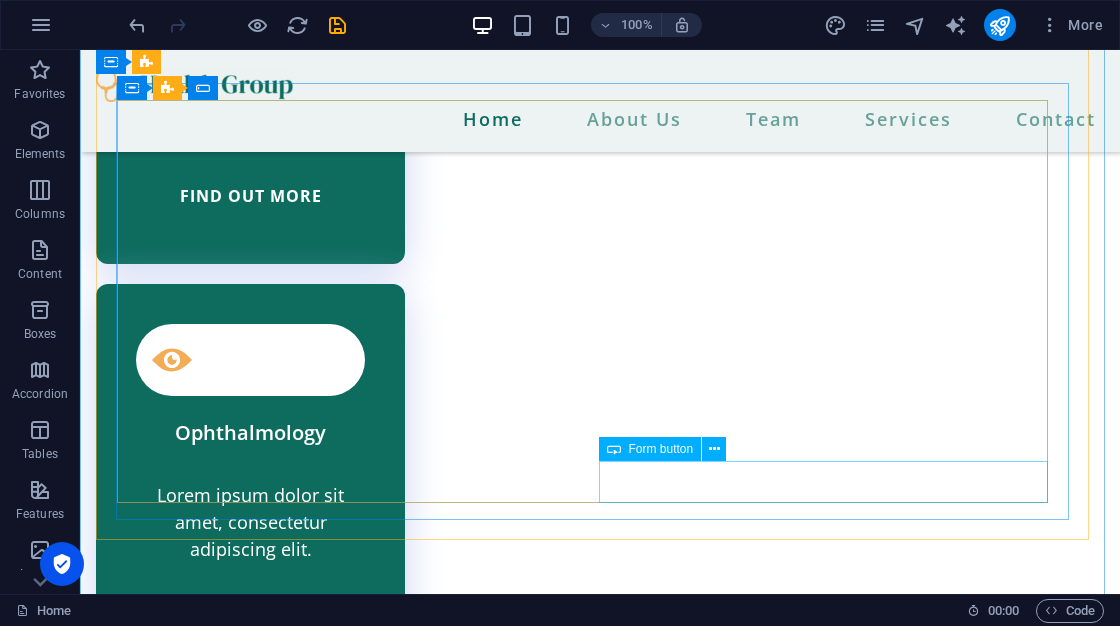 click on "SEND MESSAGE" at bounding box center [834, 6805] 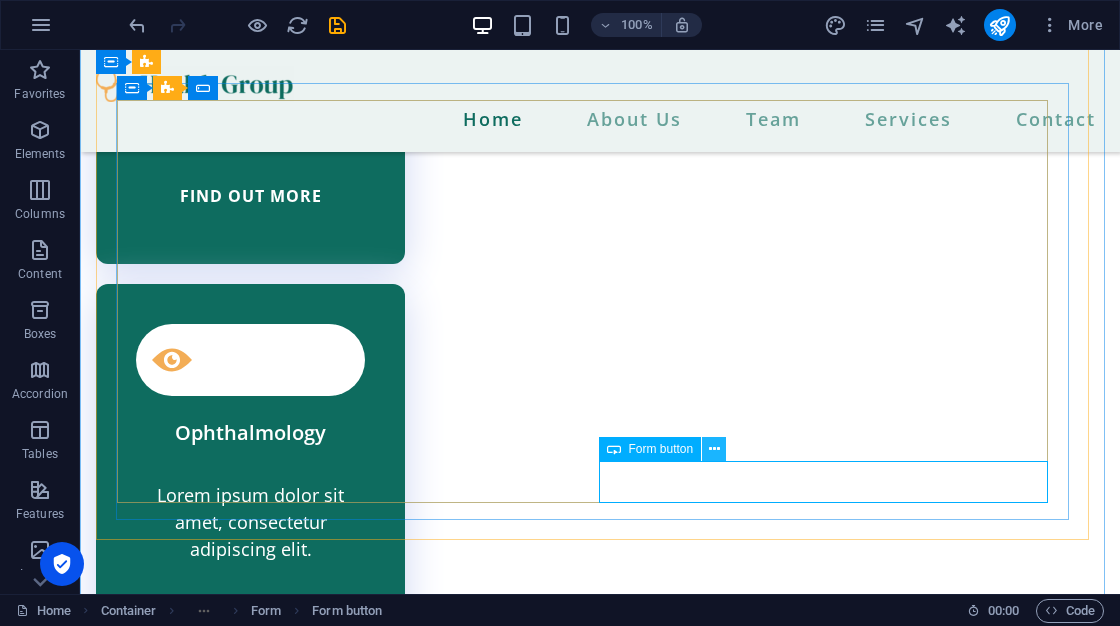click at bounding box center (714, 449) 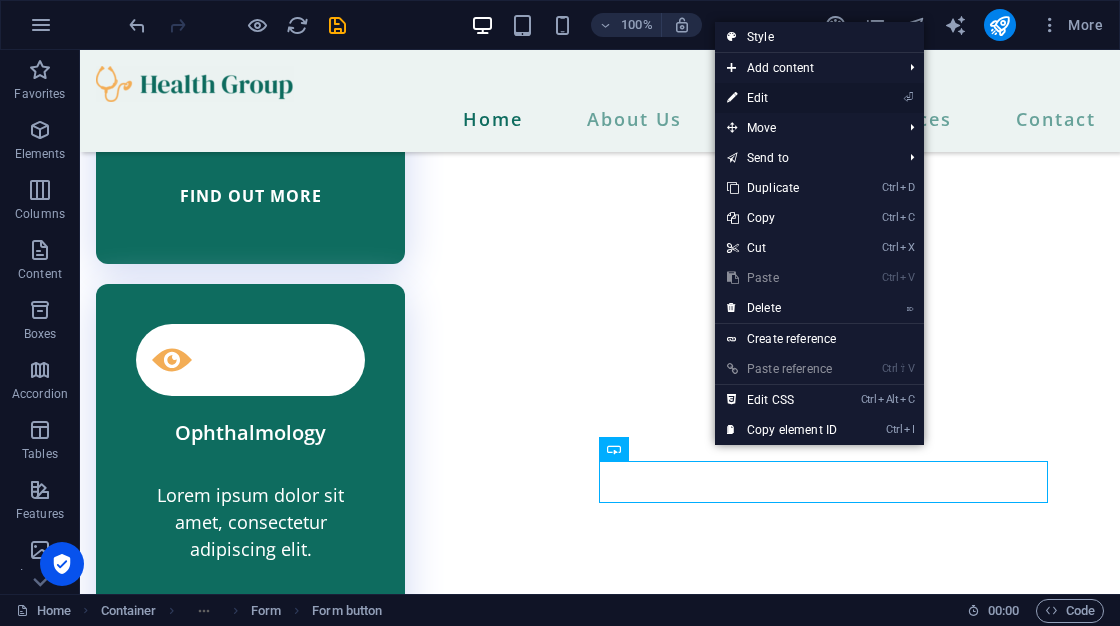 click on "⏎  Edit" at bounding box center [782, 98] 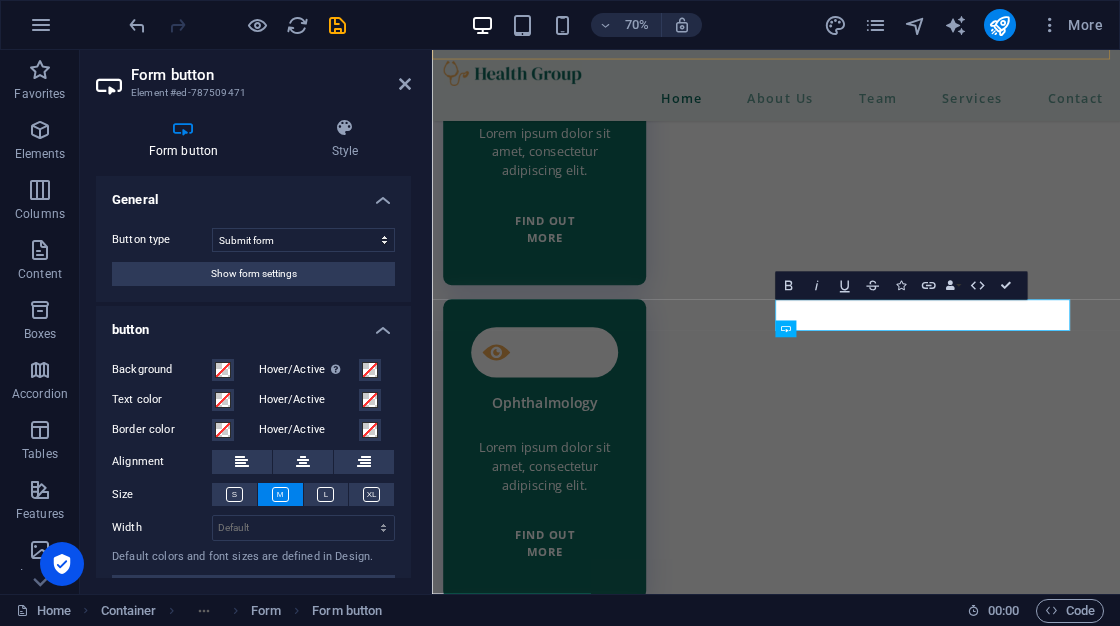 scroll, scrollTop: 6056, scrollLeft: 0, axis: vertical 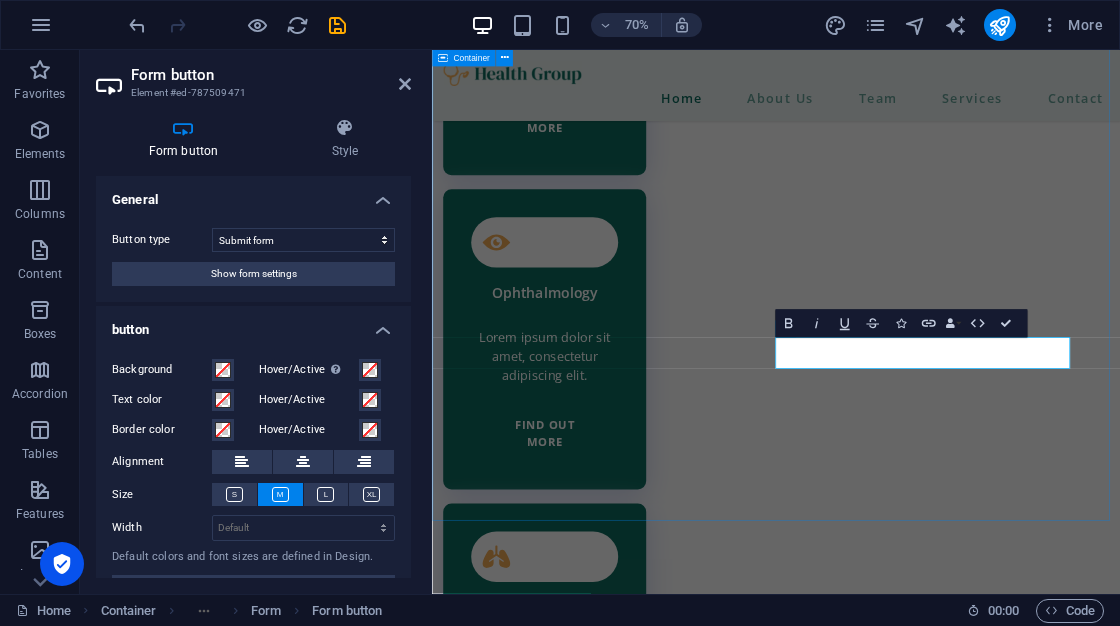 click on "Contact information Lorem ipsum dolor sit amet, consectetur elit. Street ,  Berlin ,  12345 bfd2c0e876af56da882810219b003a@cpanel.local 0123 - 456789   I have read and understand the privacy policy. Unreadable? Regenerate SEND MESSAGE" at bounding box center (923, 6429) 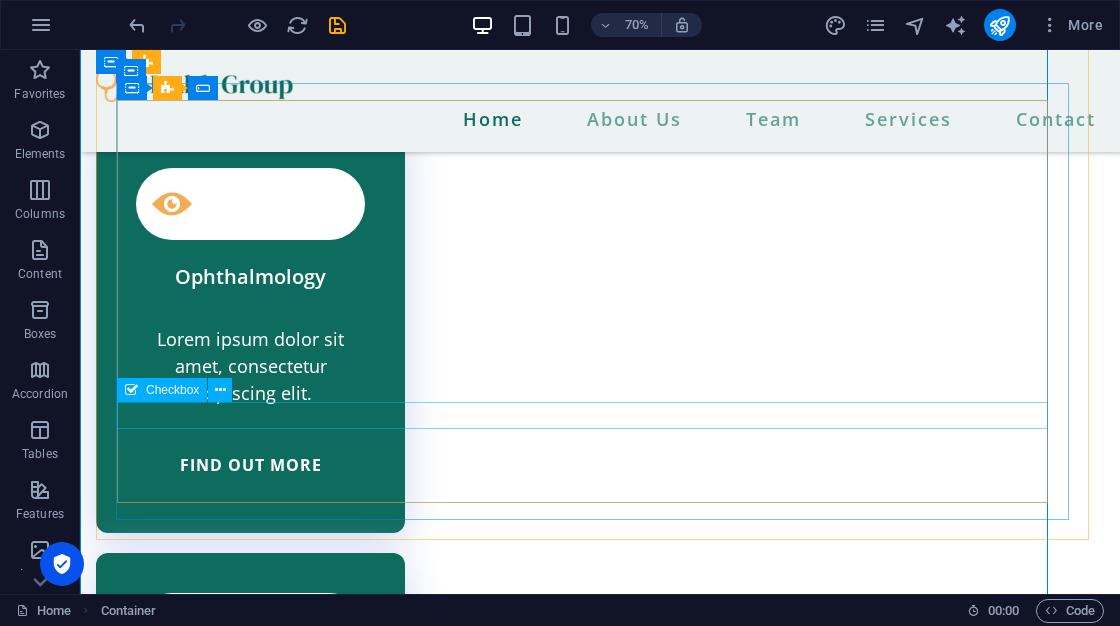 scroll, scrollTop: 5900, scrollLeft: 0, axis: vertical 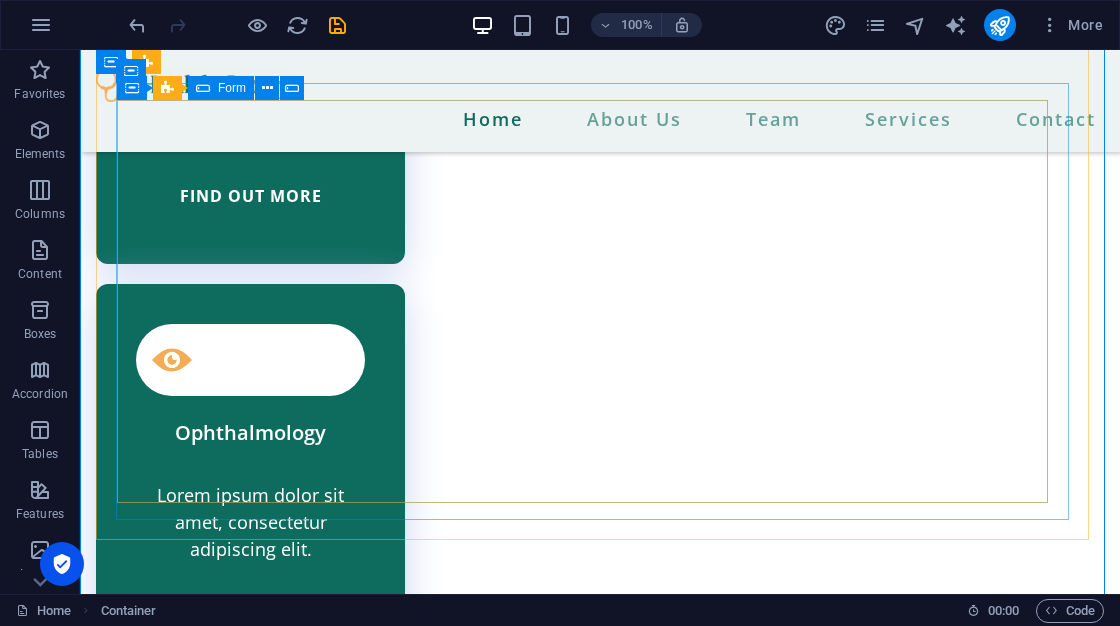 click on "I have read and understand the privacy policy. Unreadable? Regenerate SEND MESSAGE" at bounding box center [590, 6617] 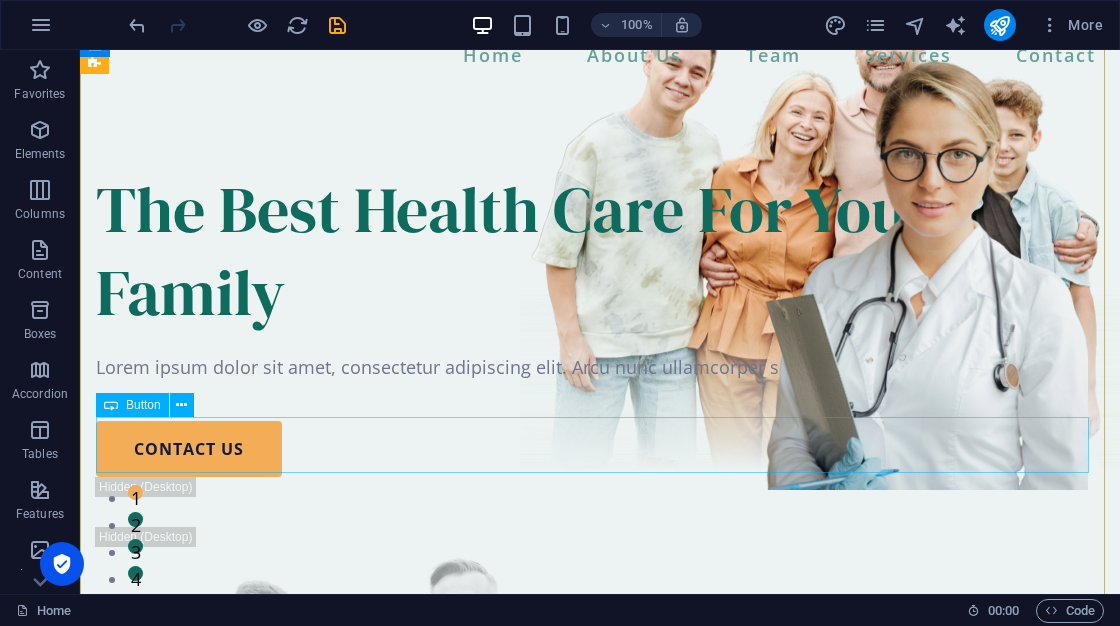 scroll, scrollTop: 0, scrollLeft: 0, axis: both 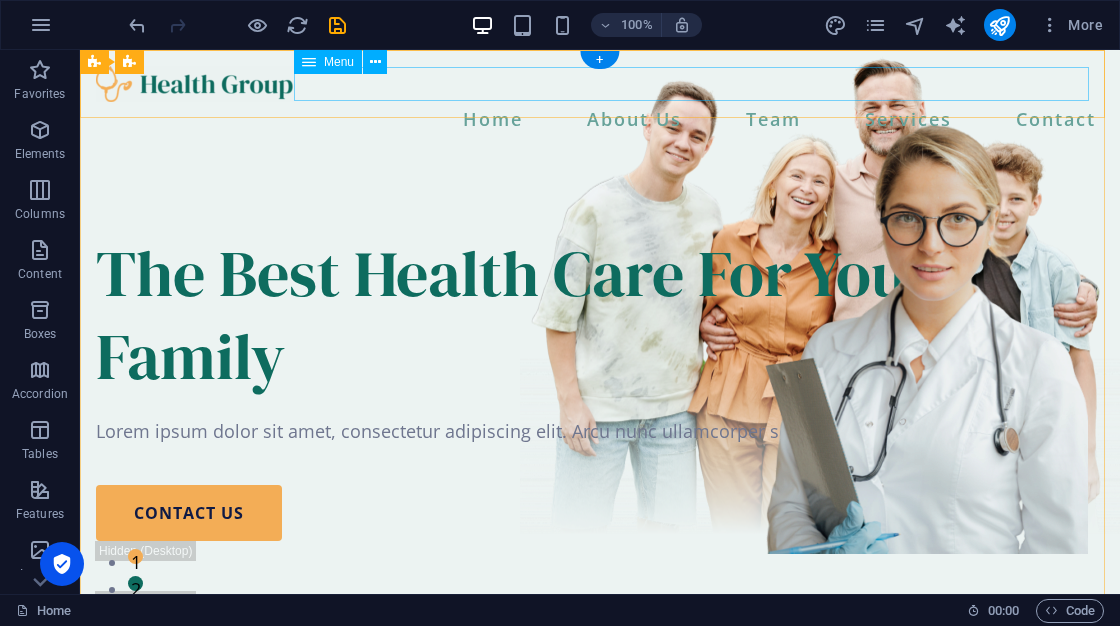 click on "Home About Us Team Services Contact" at bounding box center [600, 119] 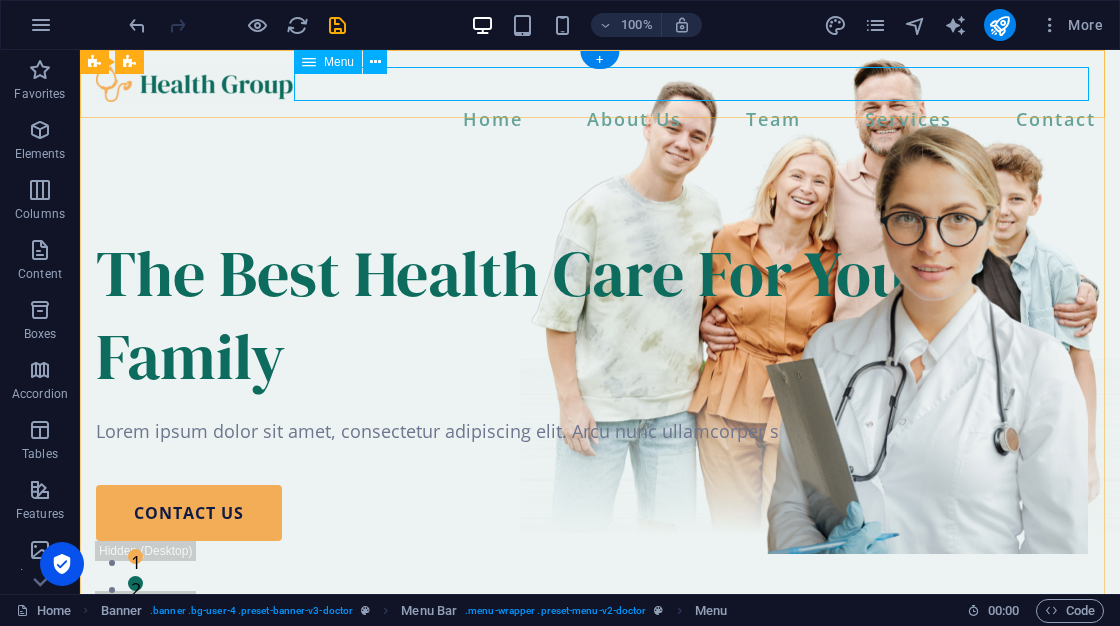click on "Home About Us Team Services Contact" at bounding box center (600, 119) 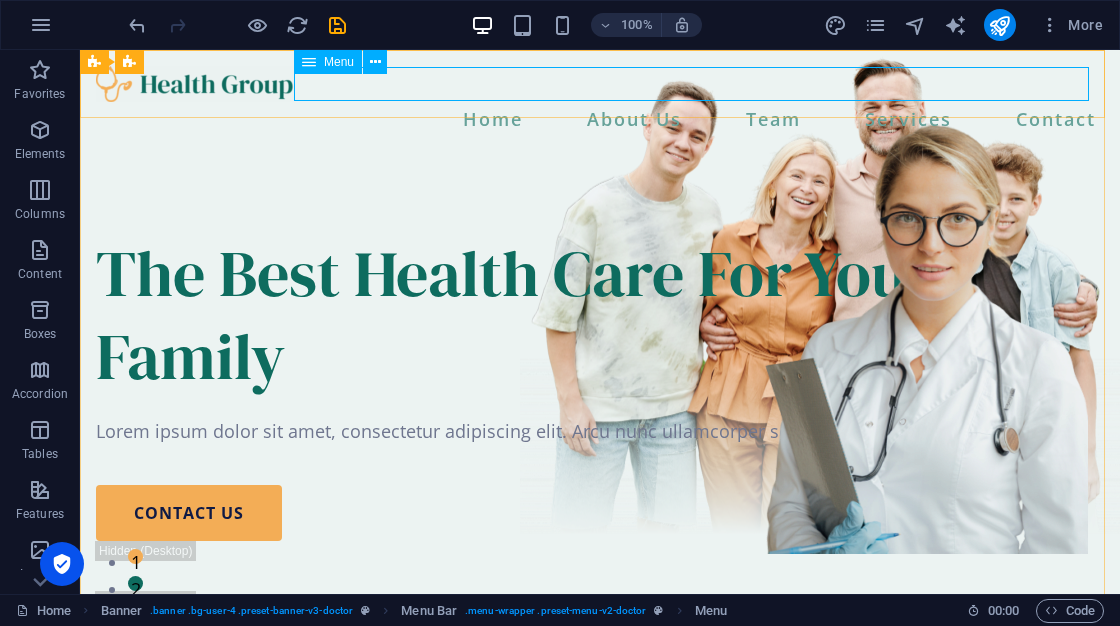 click on "Menu" at bounding box center [328, 62] 